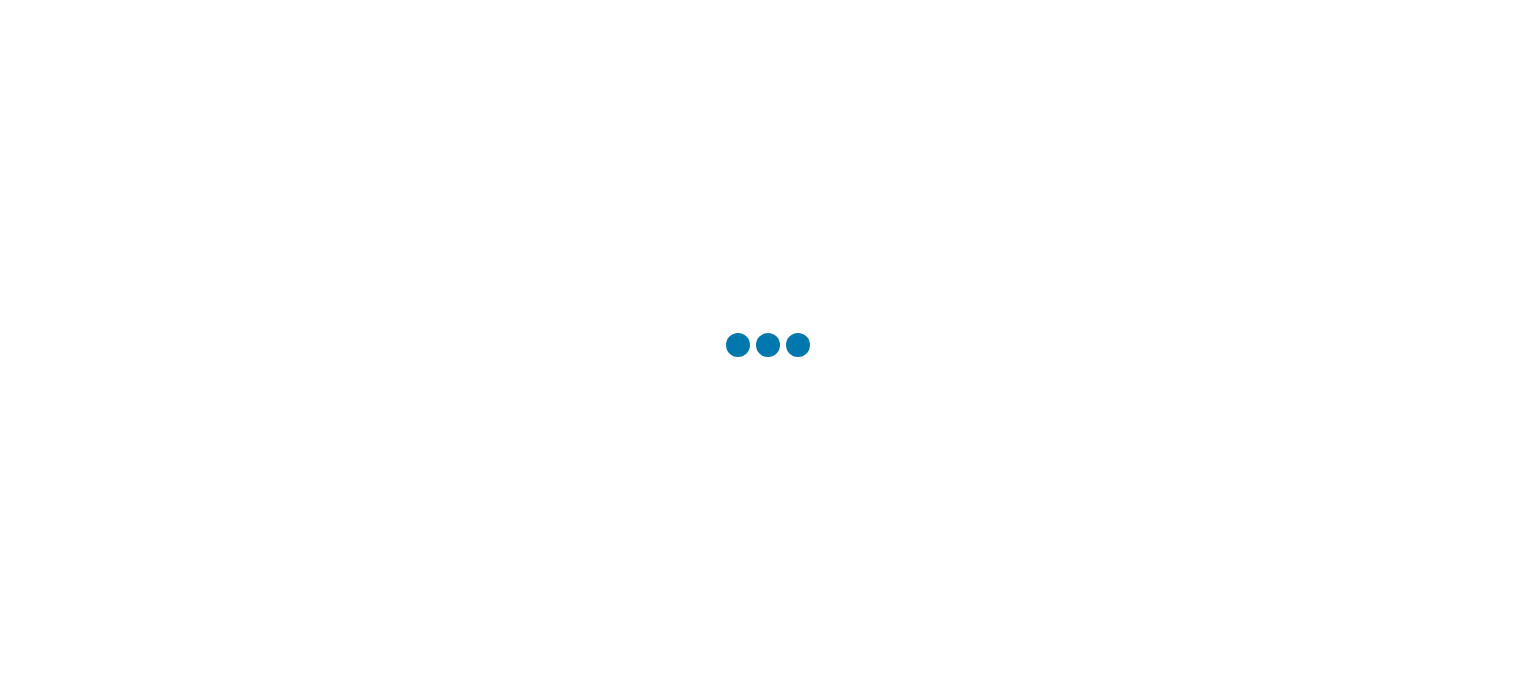 scroll, scrollTop: 0, scrollLeft: 0, axis: both 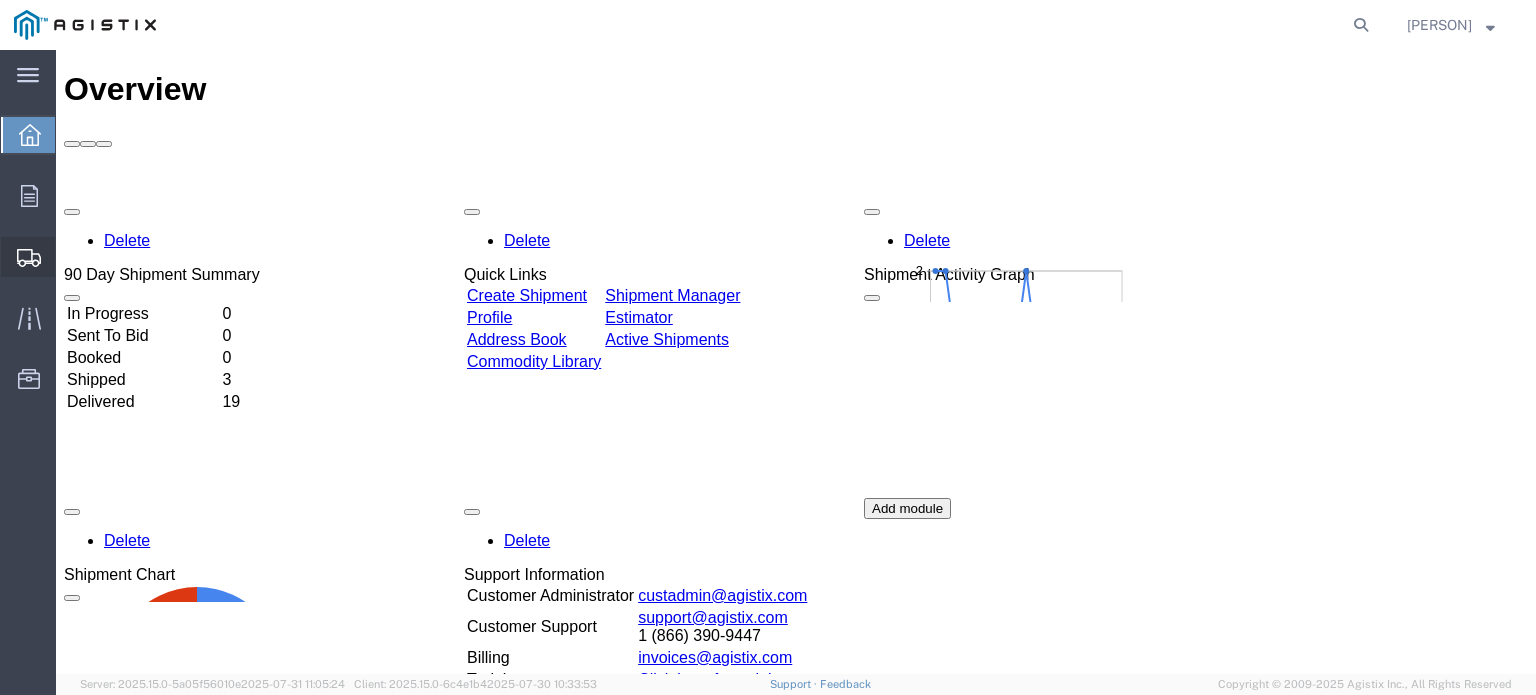 click on "Shipment Manager" 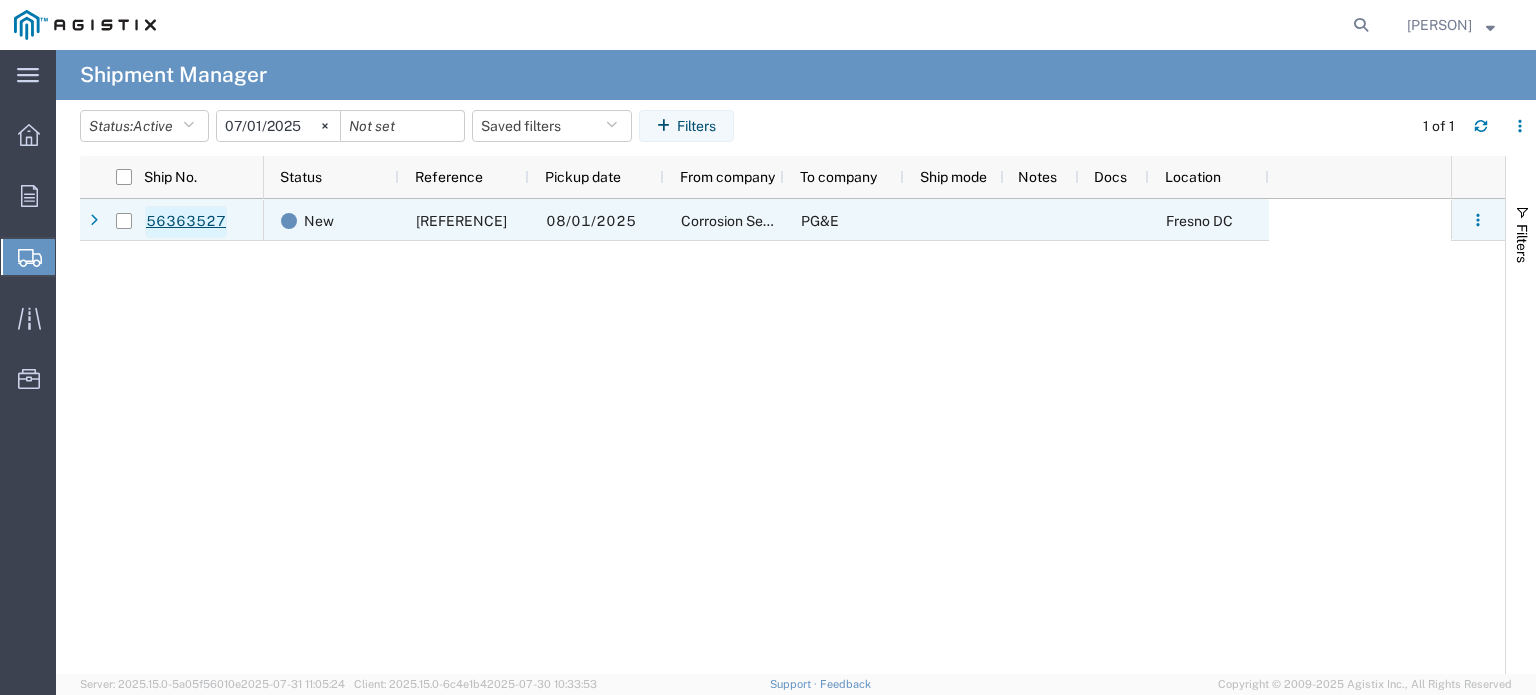 click on "56363527" 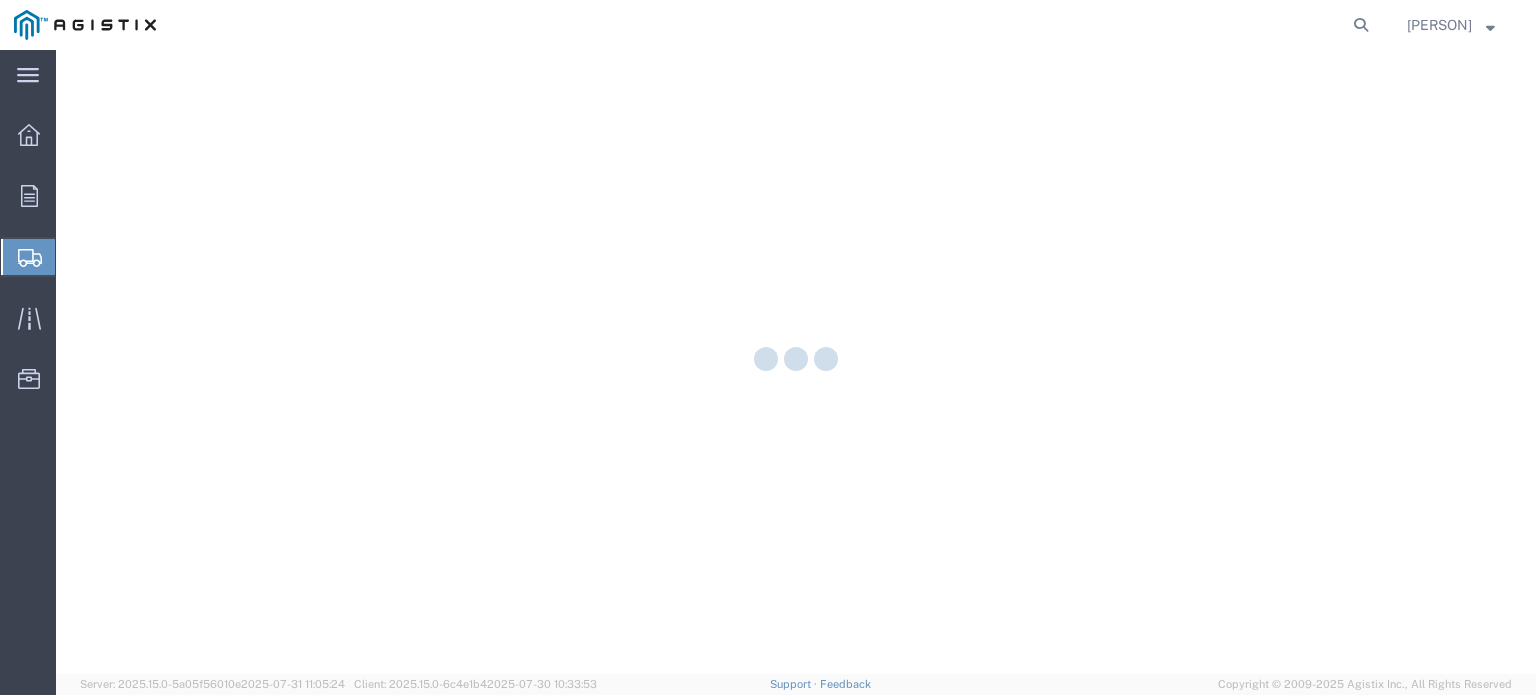 scroll, scrollTop: 0, scrollLeft: 0, axis: both 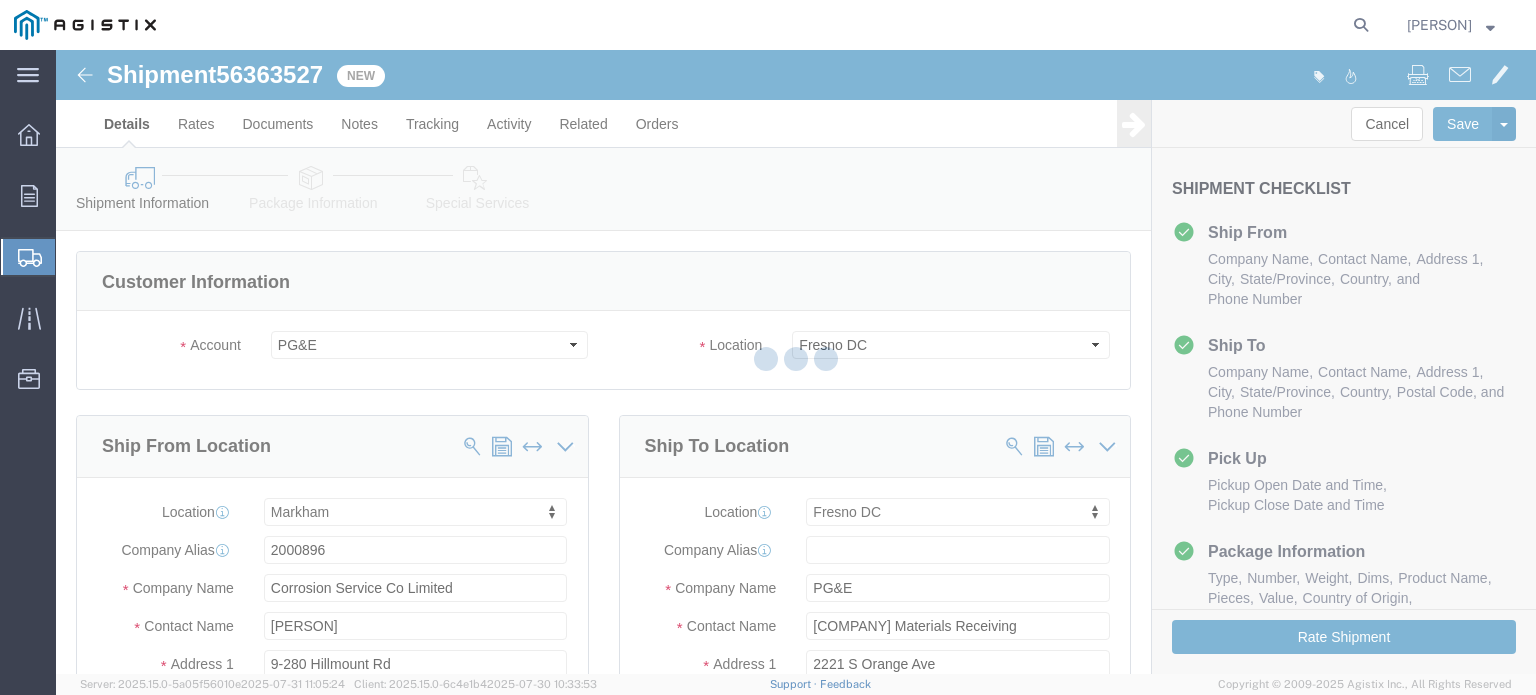 select on "19745" 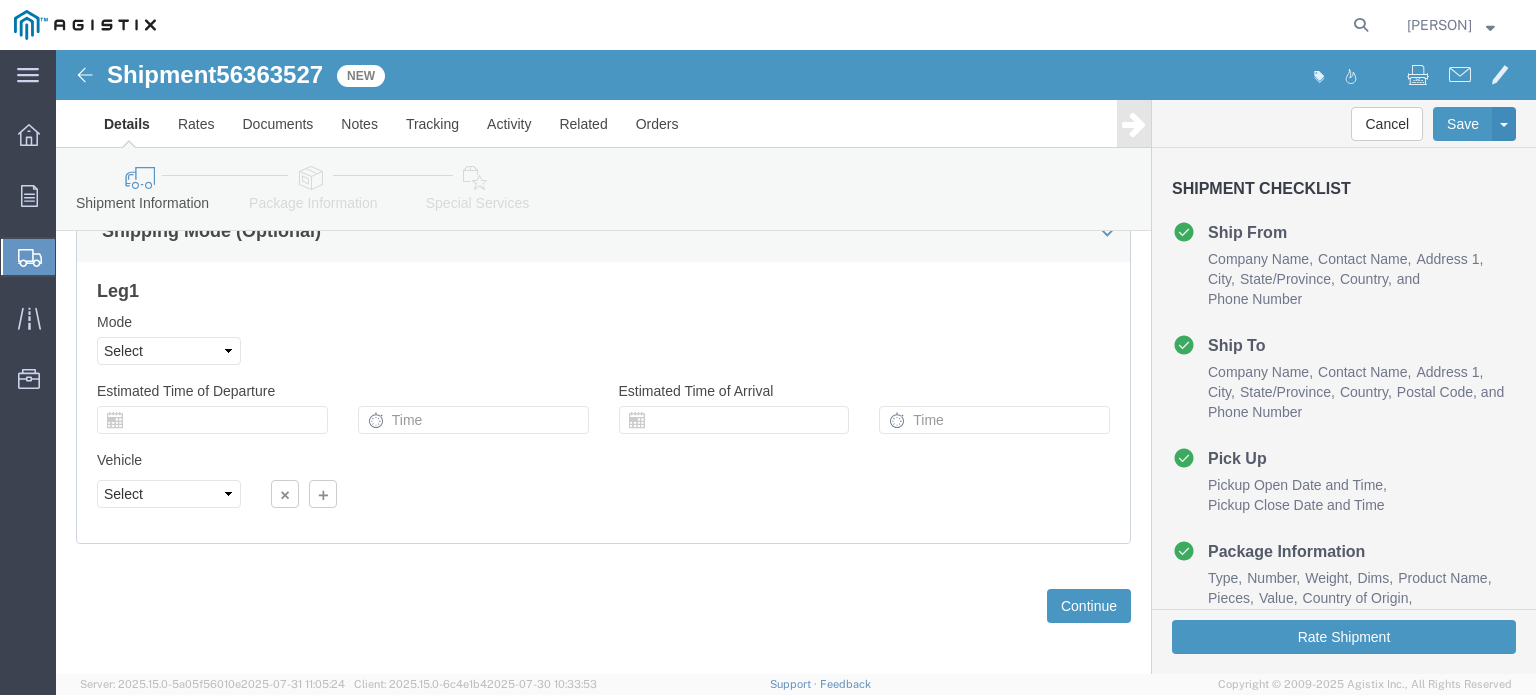 scroll, scrollTop: 1341, scrollLeft: 0, axis: vertical 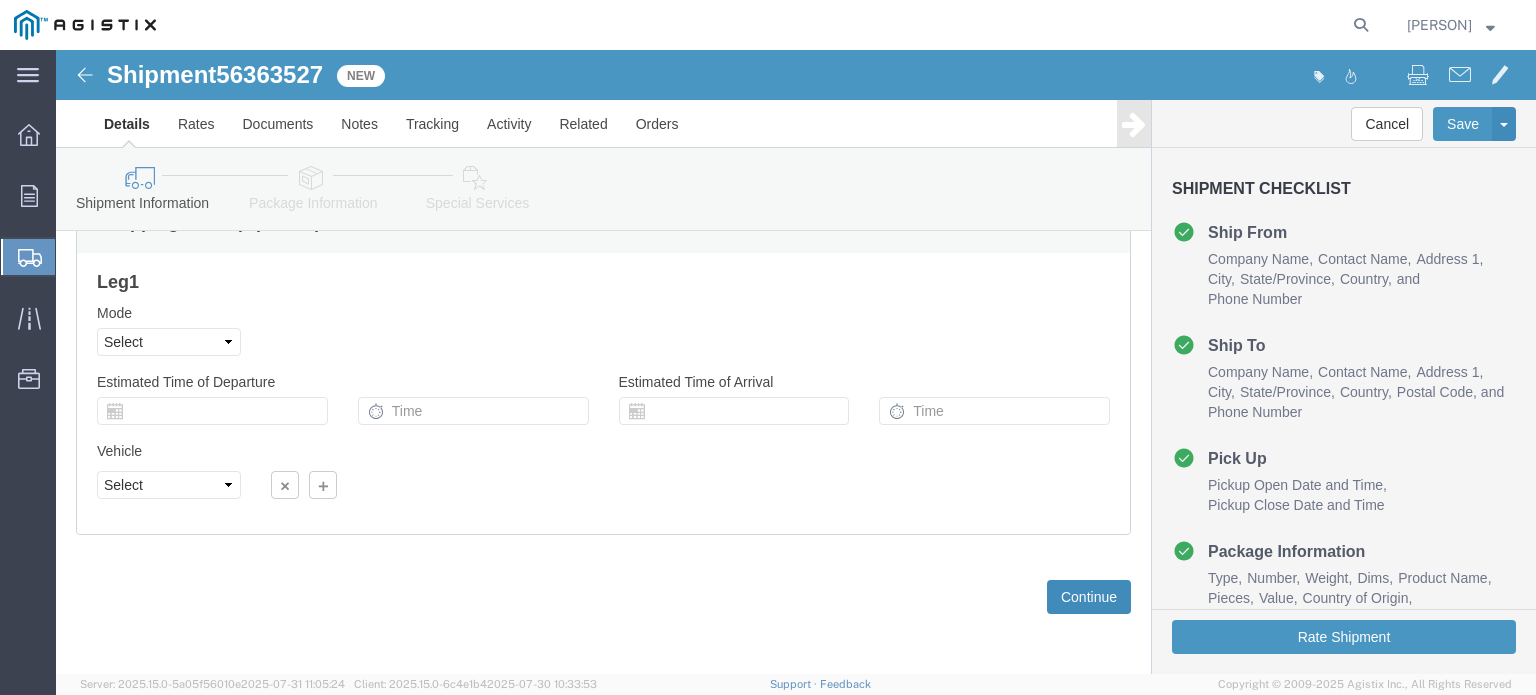 click on "Continue" 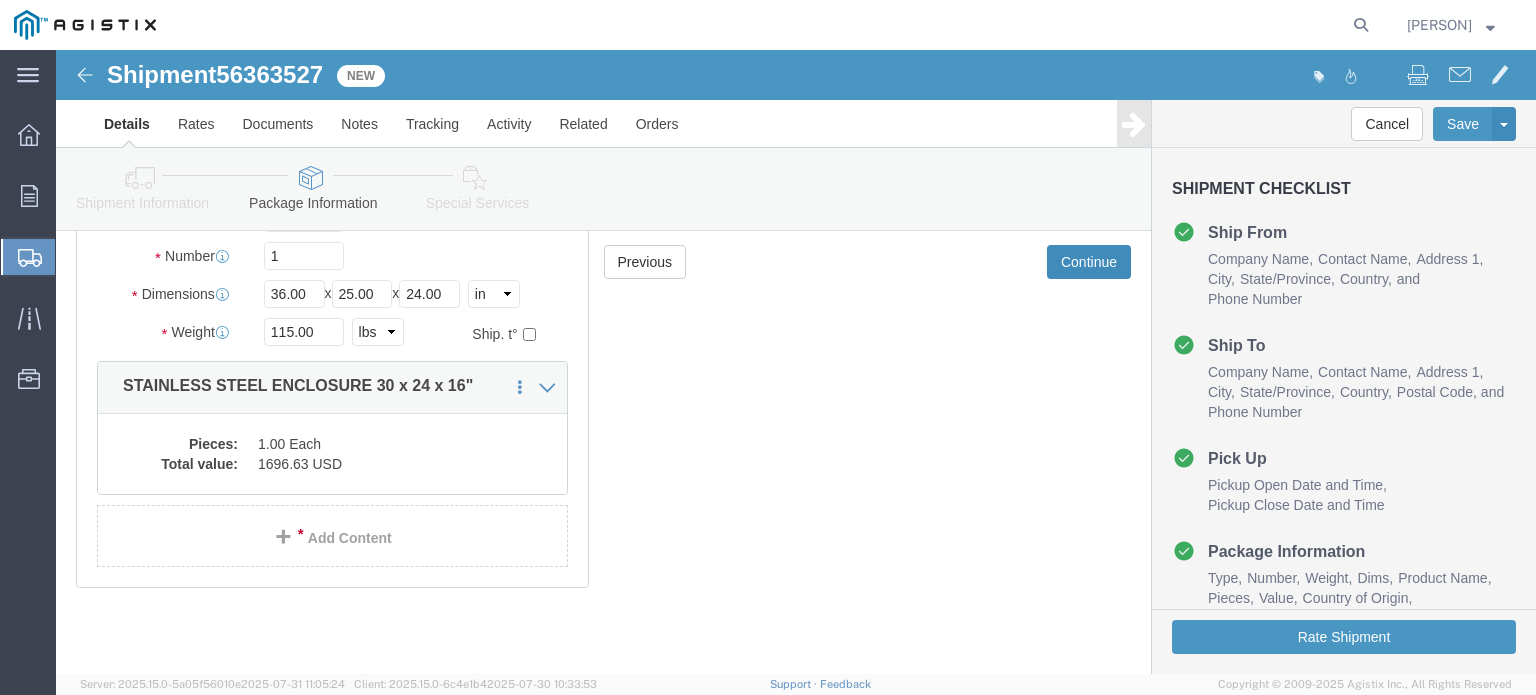 scroll, scrollTop: 0, scrollLeft: 0, axis: both 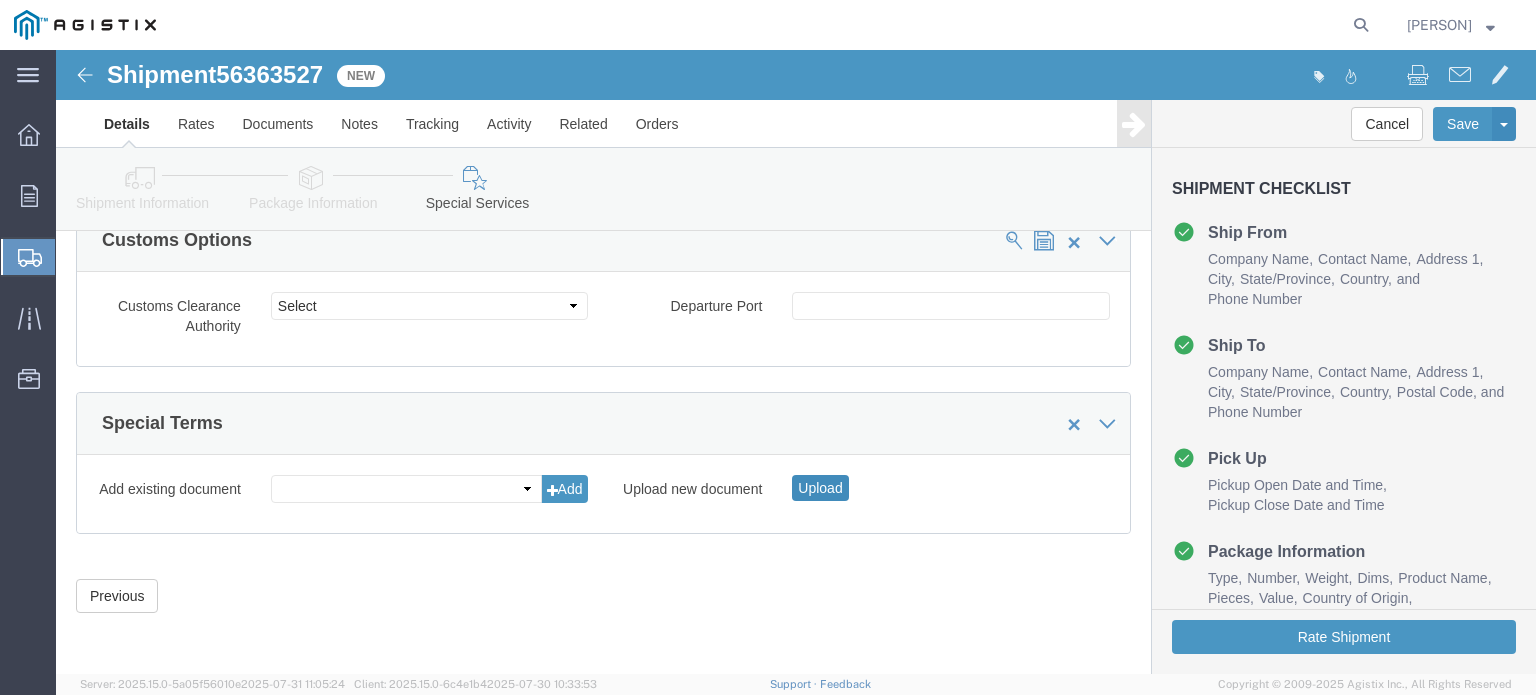 click on "Upload" 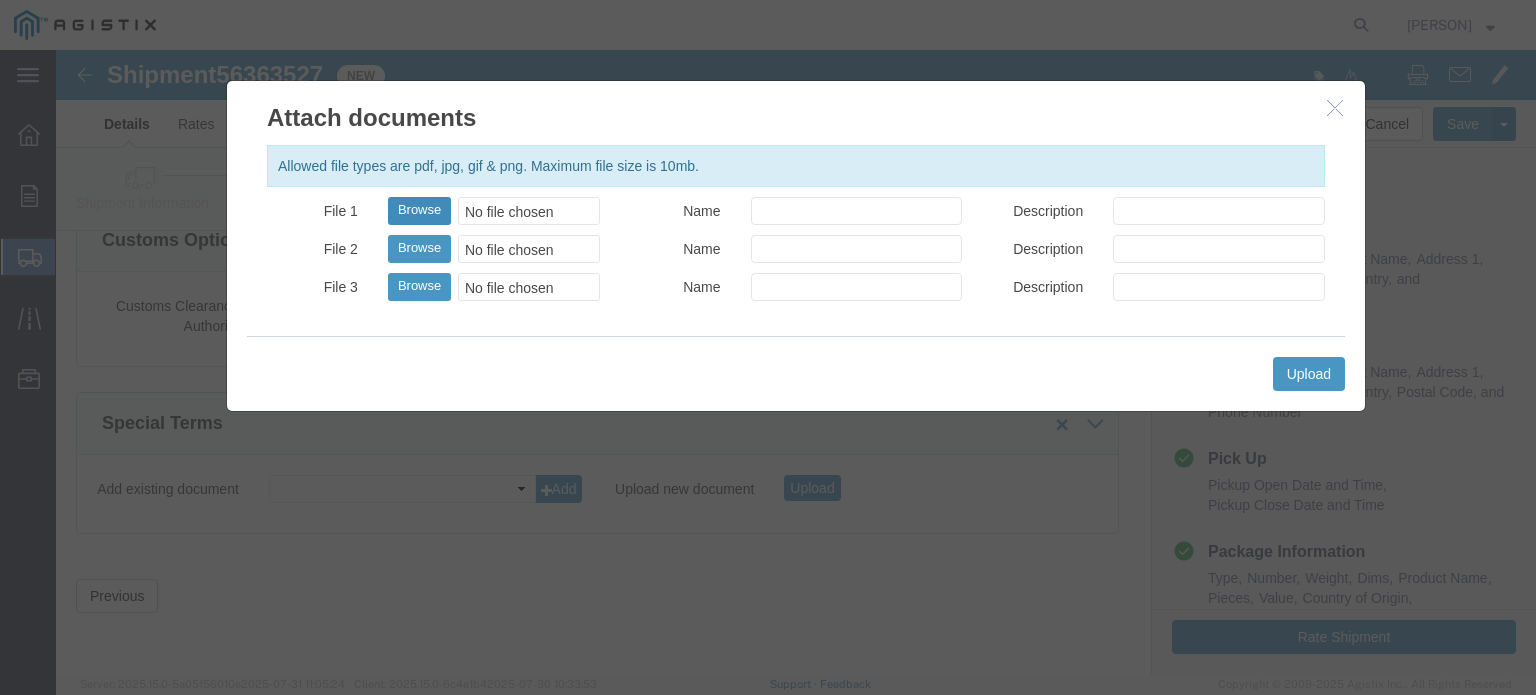 click on "Browse" 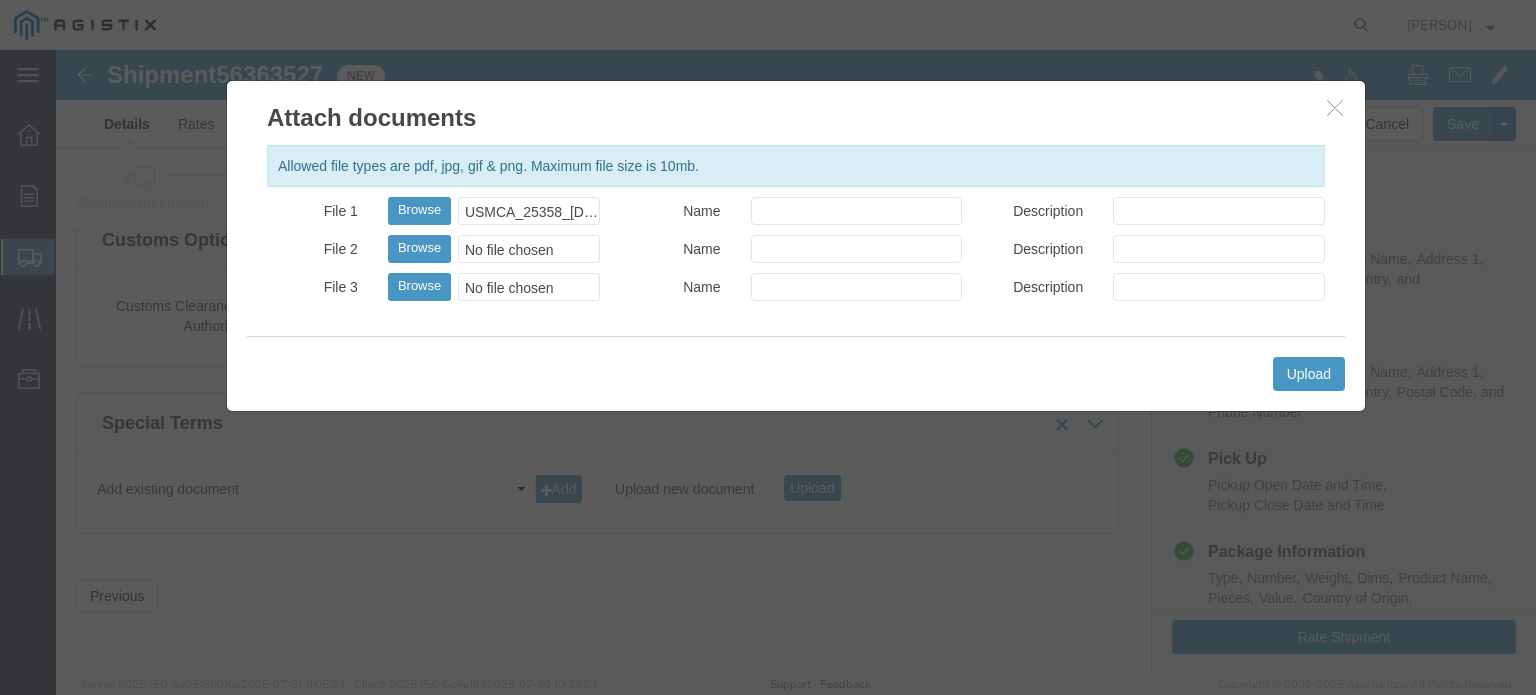 click on "Allowed file types are pdf, jpg, gif & png. Maximum file size is 10mb.
File 1 Browse USMCA_25358_20250801.pdf
Name
Description
File 2 Browse No file chosen
Name
Description
File 3 Browse No file chosen
Name
Description
Upload progress" 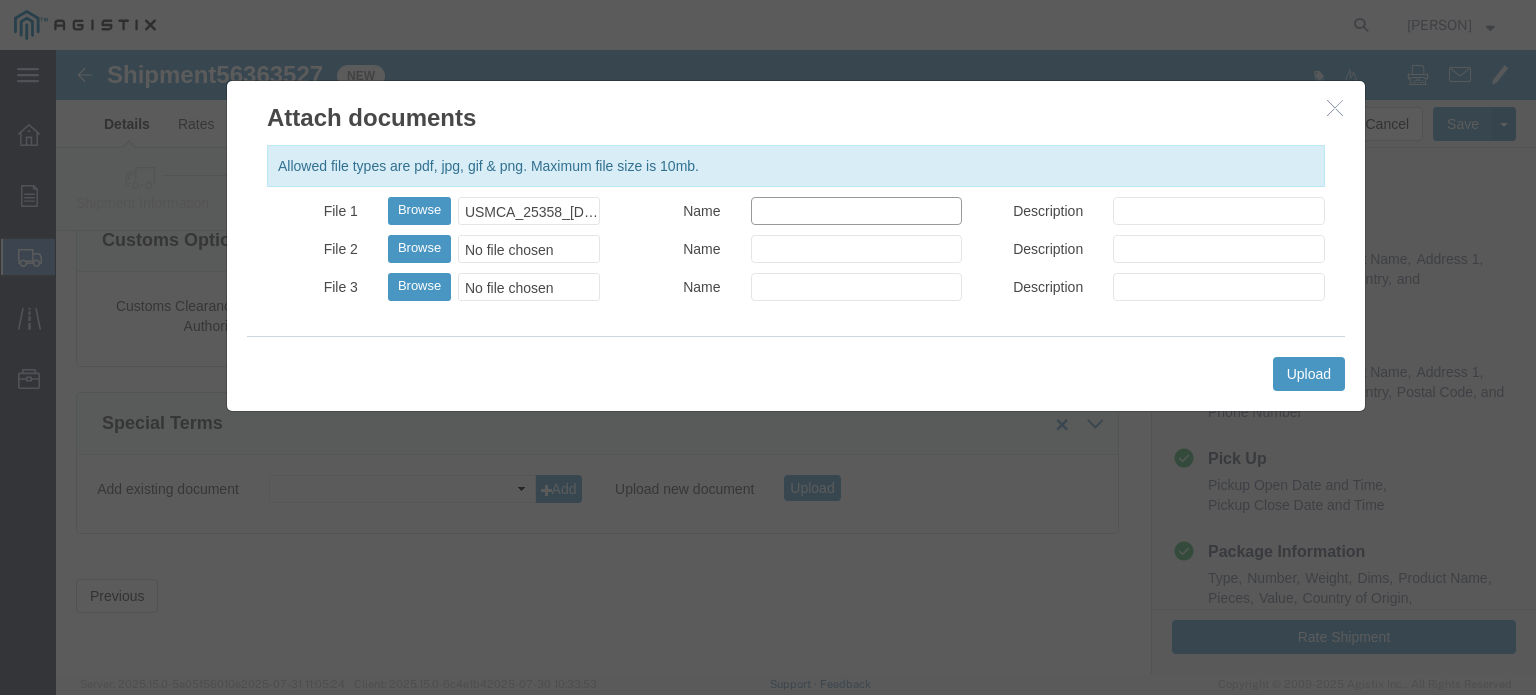 drag, startPoint x: 721, startPoint y: 161, endPoint x: 732, endPoint y: 163, distance: 11.18034 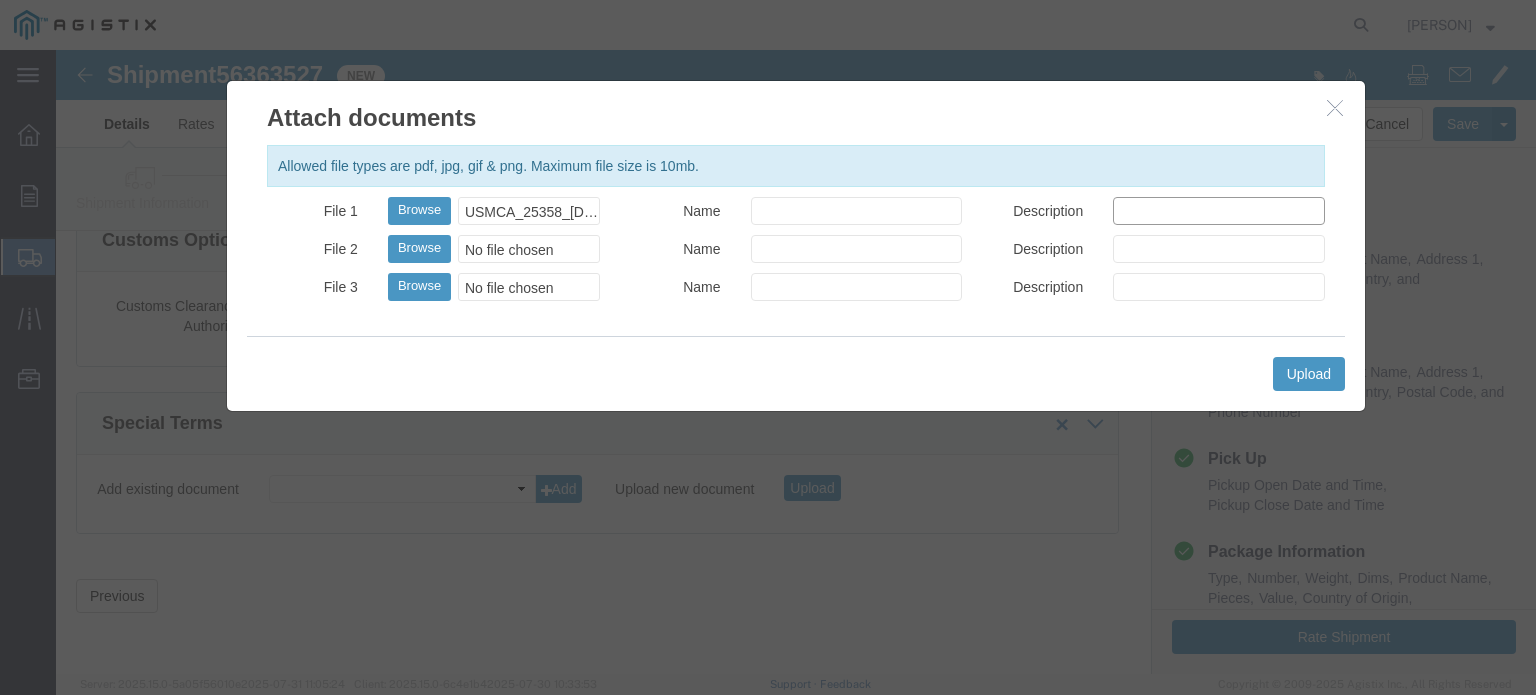 click on "Description" 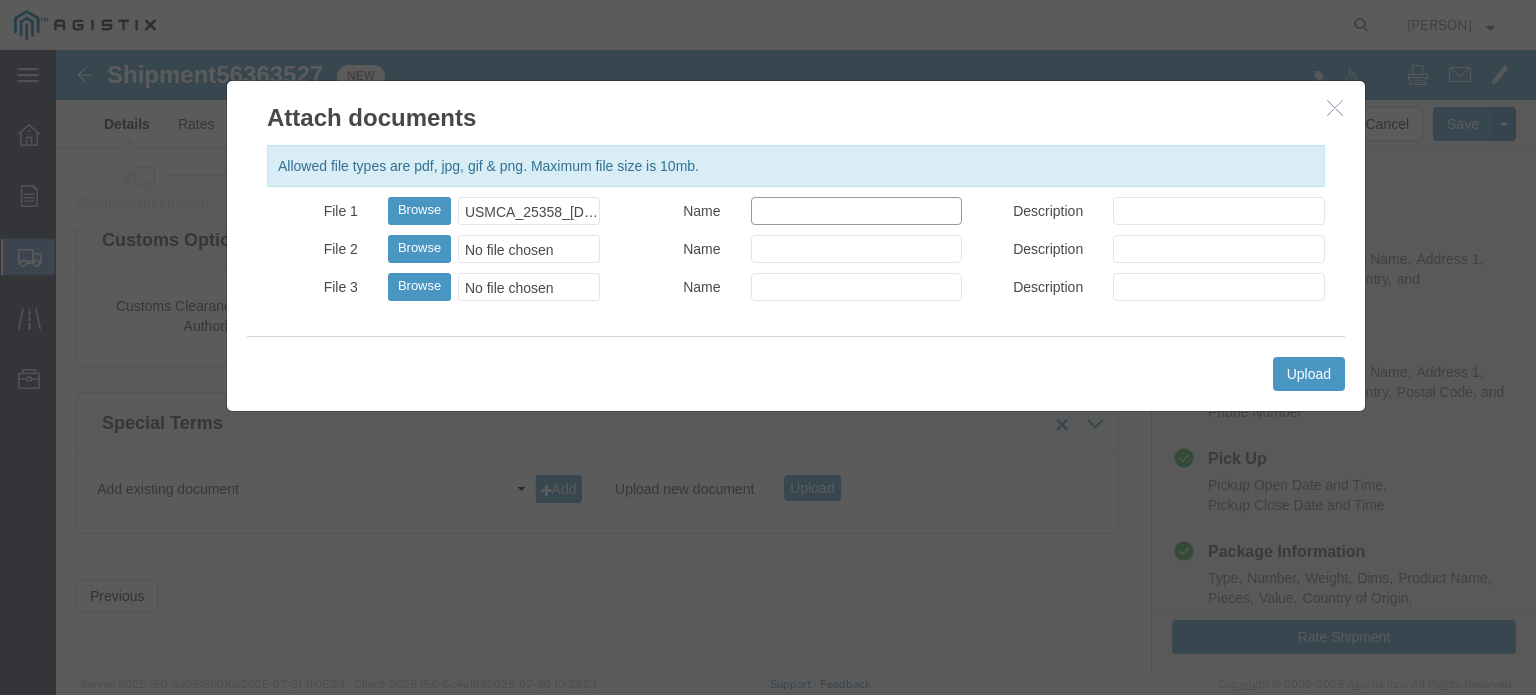 click on "Name" 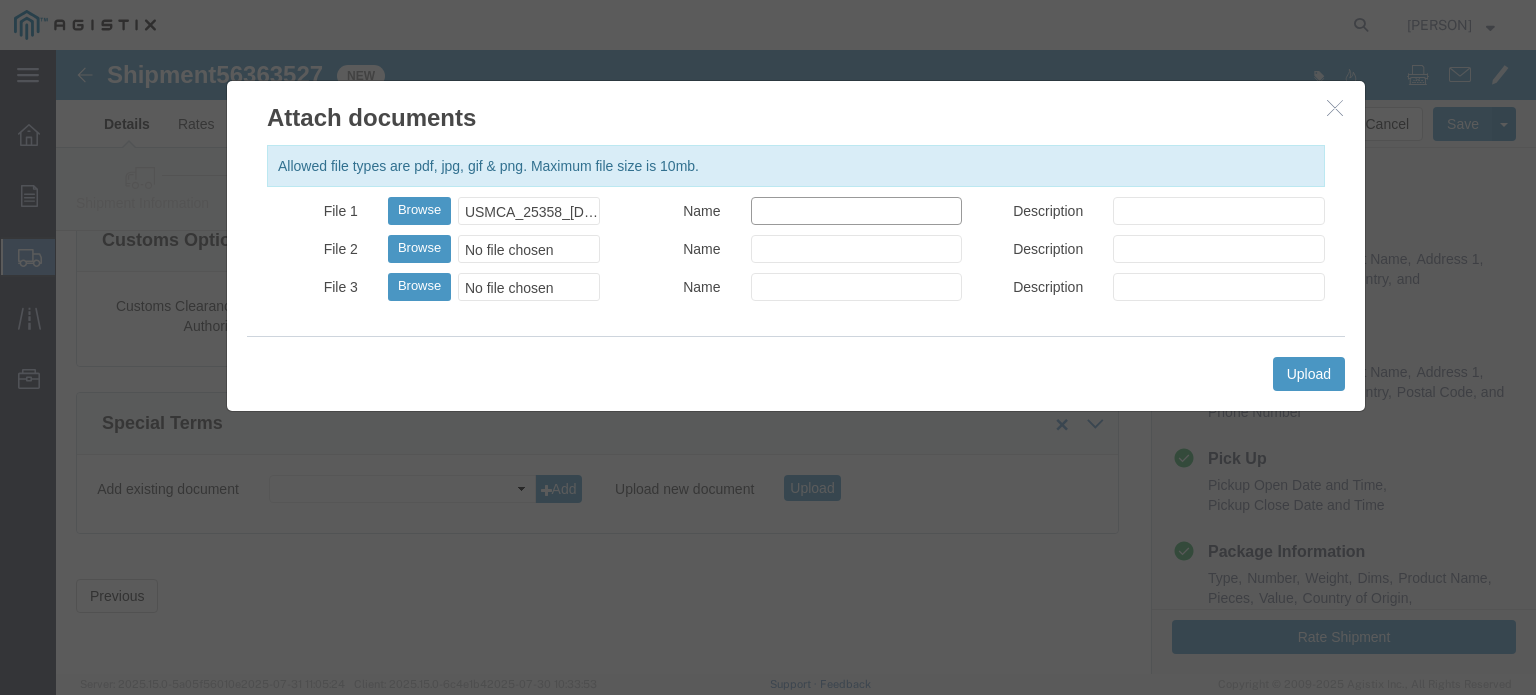 type on "USMCA Declaration" 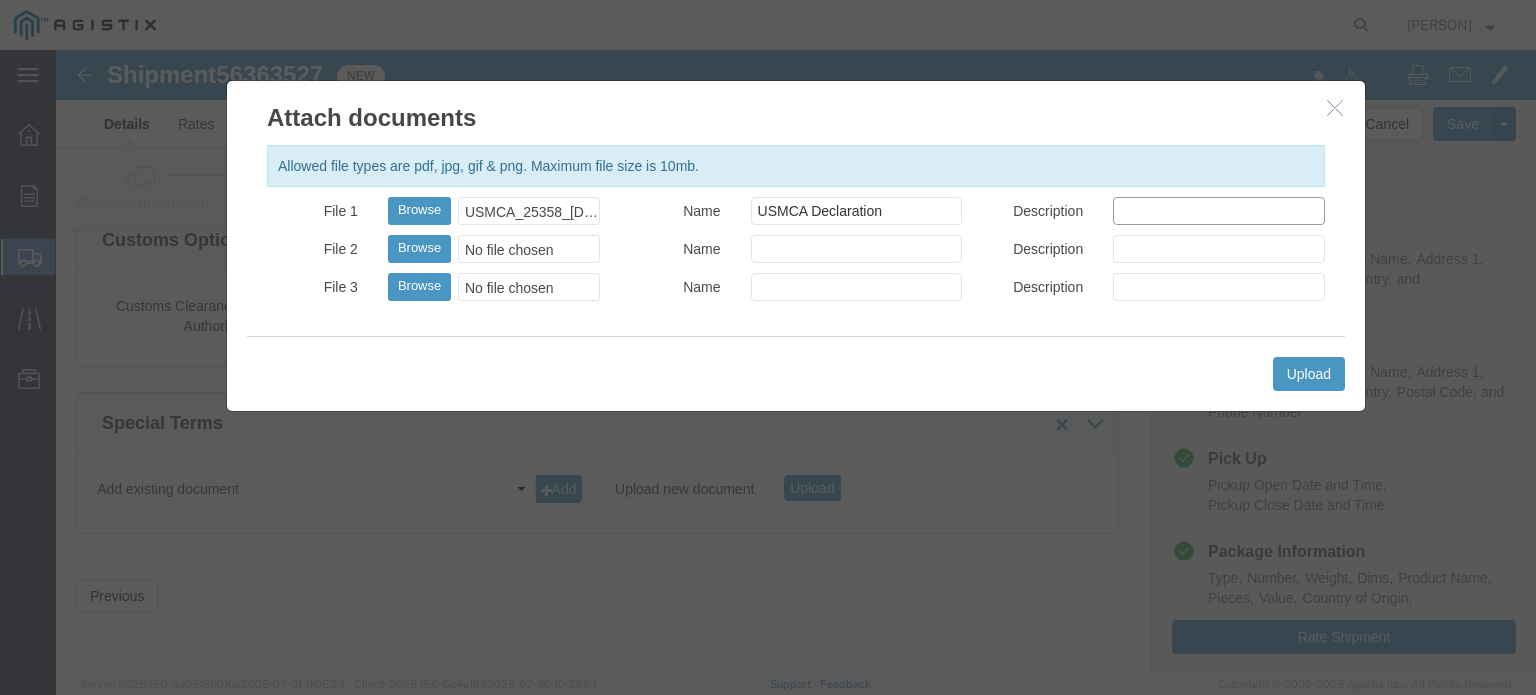 click on "Description" 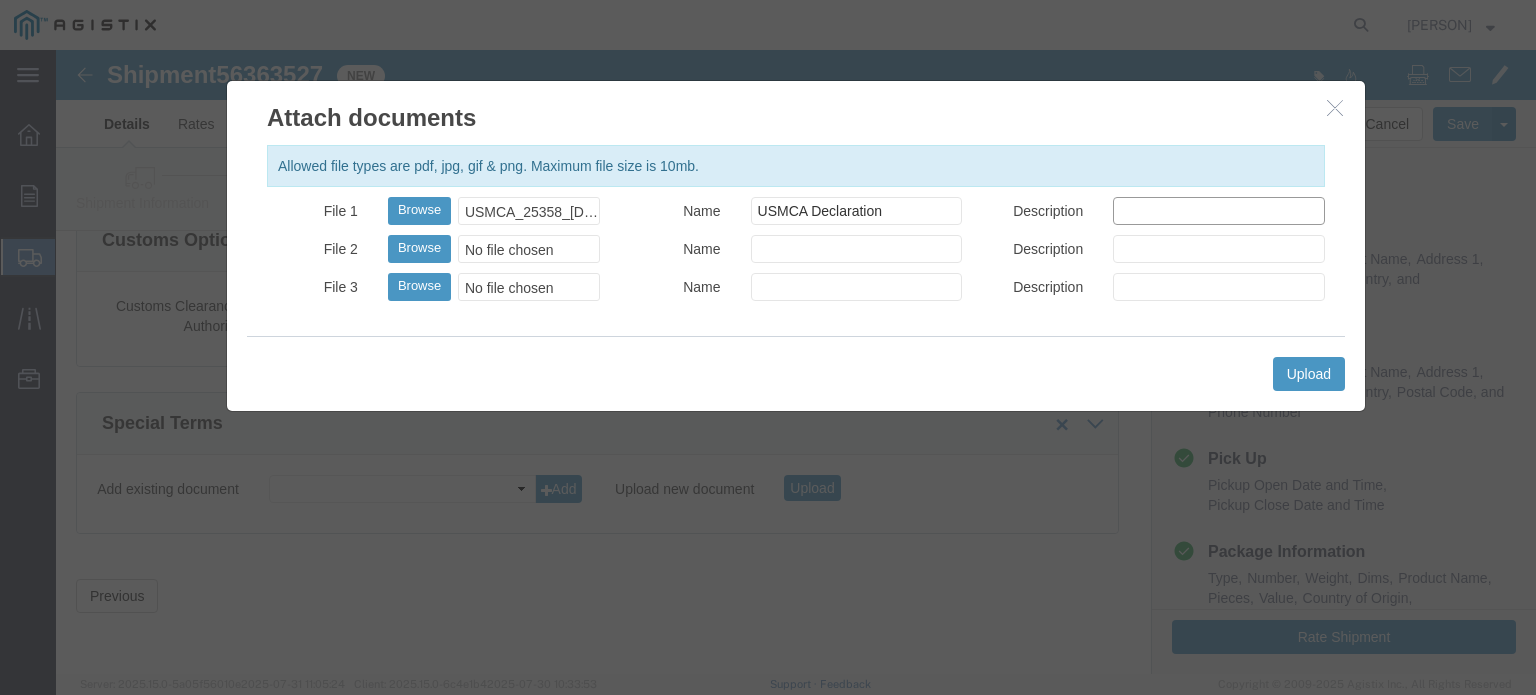 type on "USMCA" 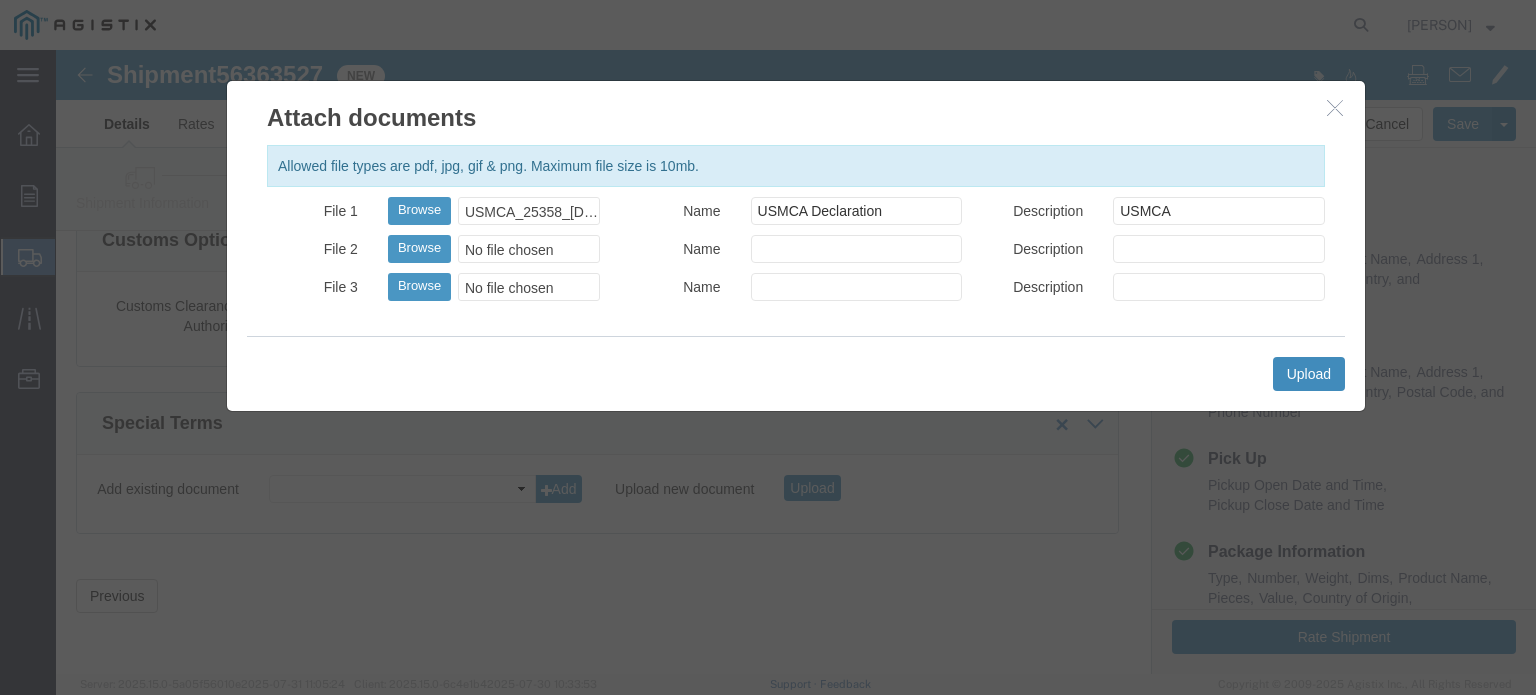 click on "Upload" 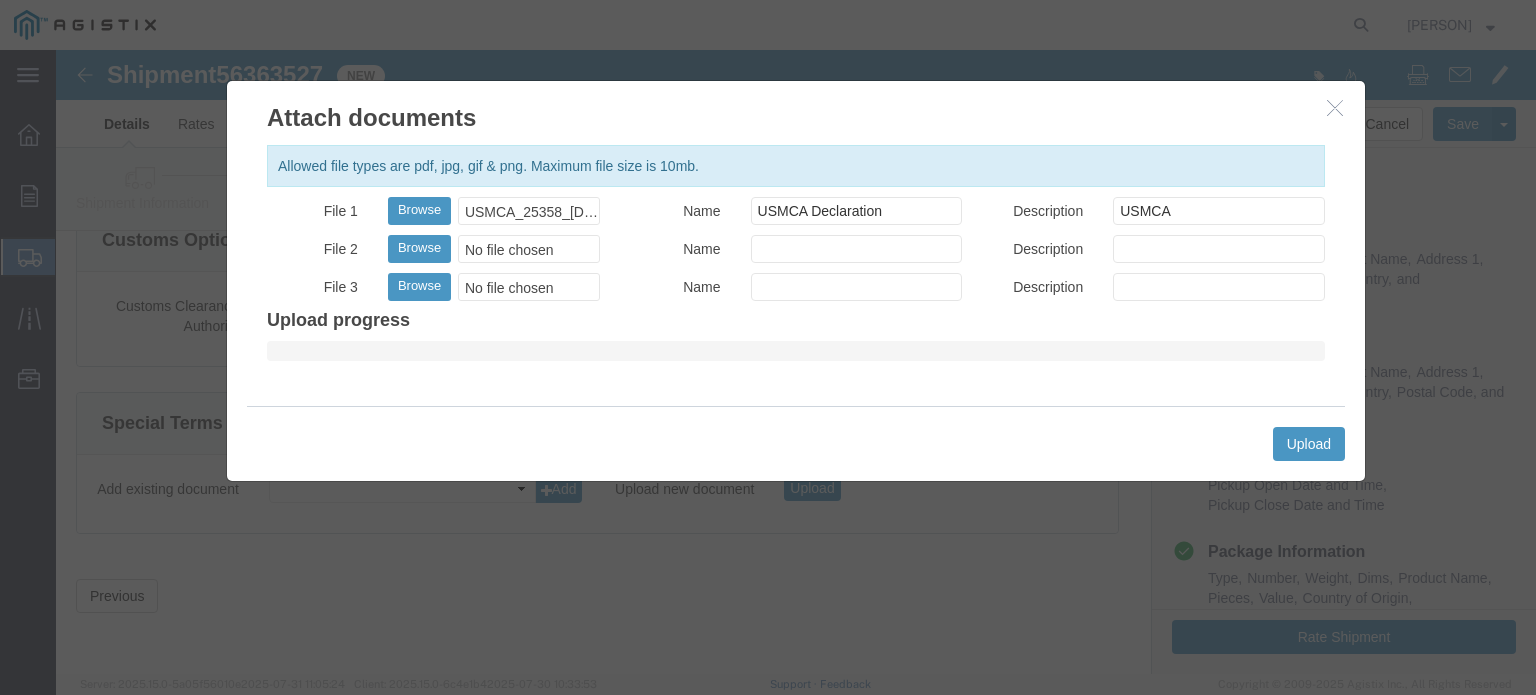 click 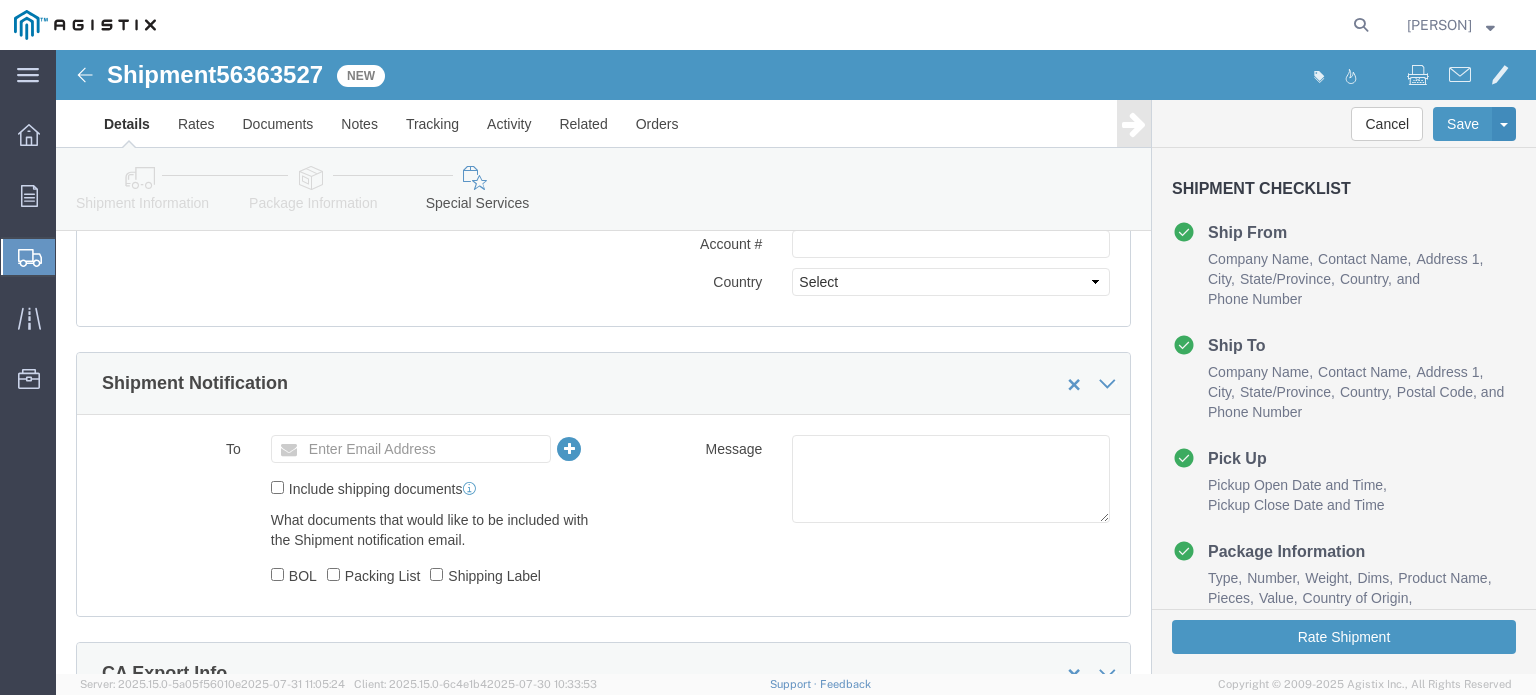 scroll, scrollTop: 271, scrollLeft: 0, axis: vertical 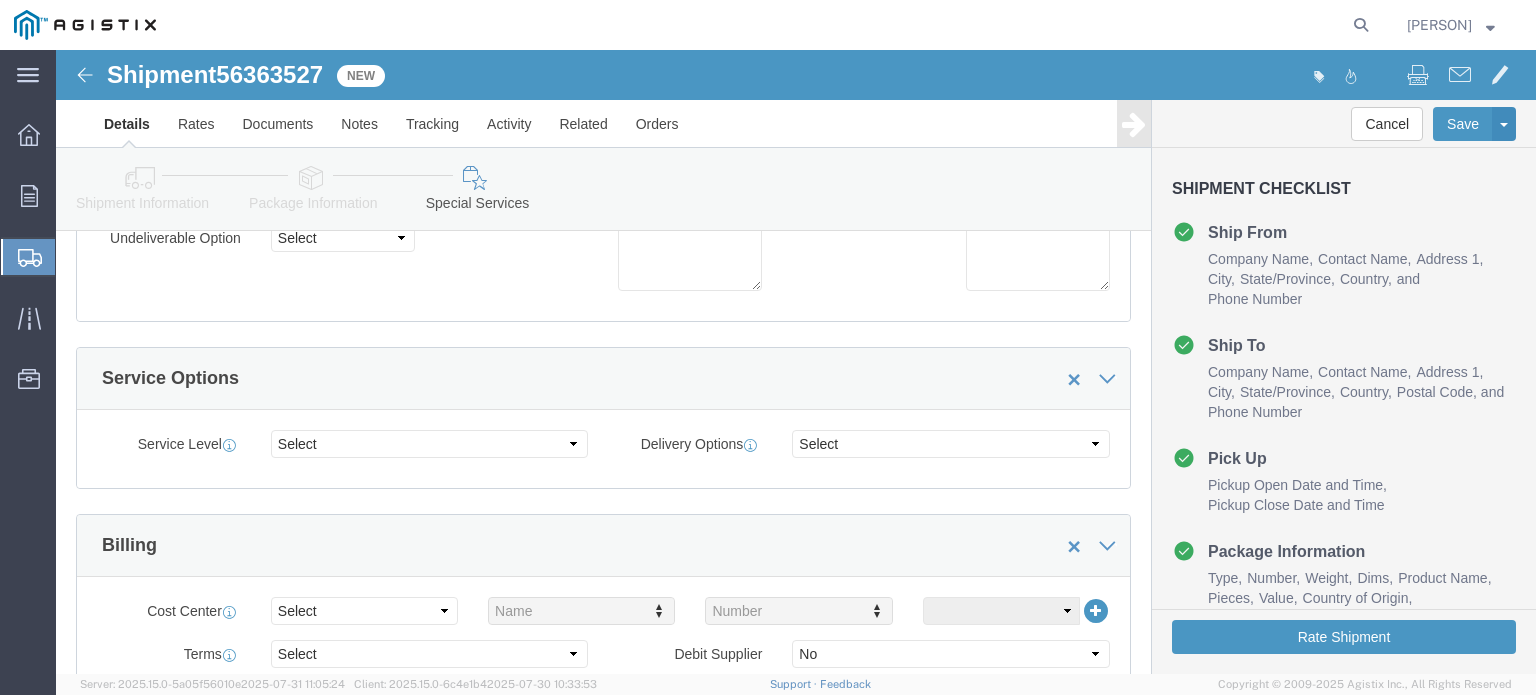 click on "Shipment Information" 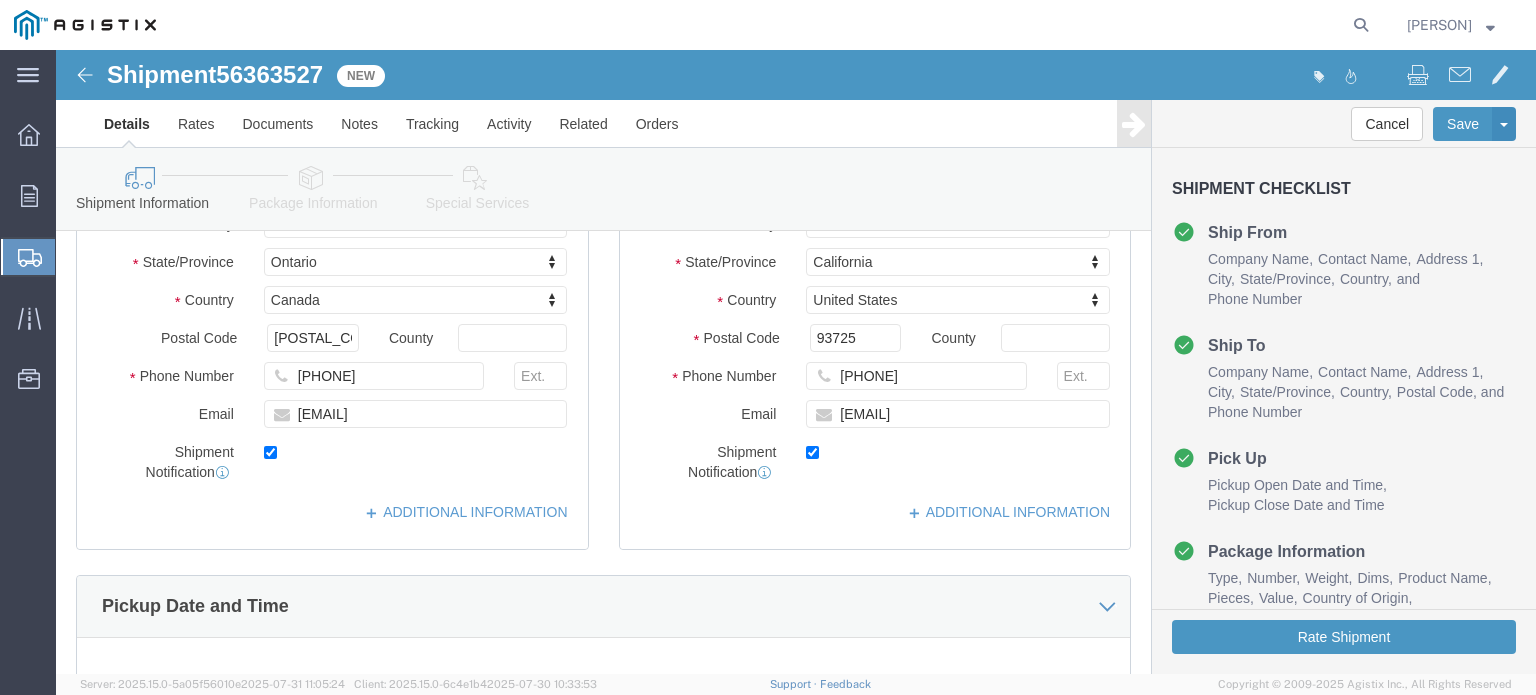 scroll, scrollTop: 871, scrollLeft: 0, axis: vertical 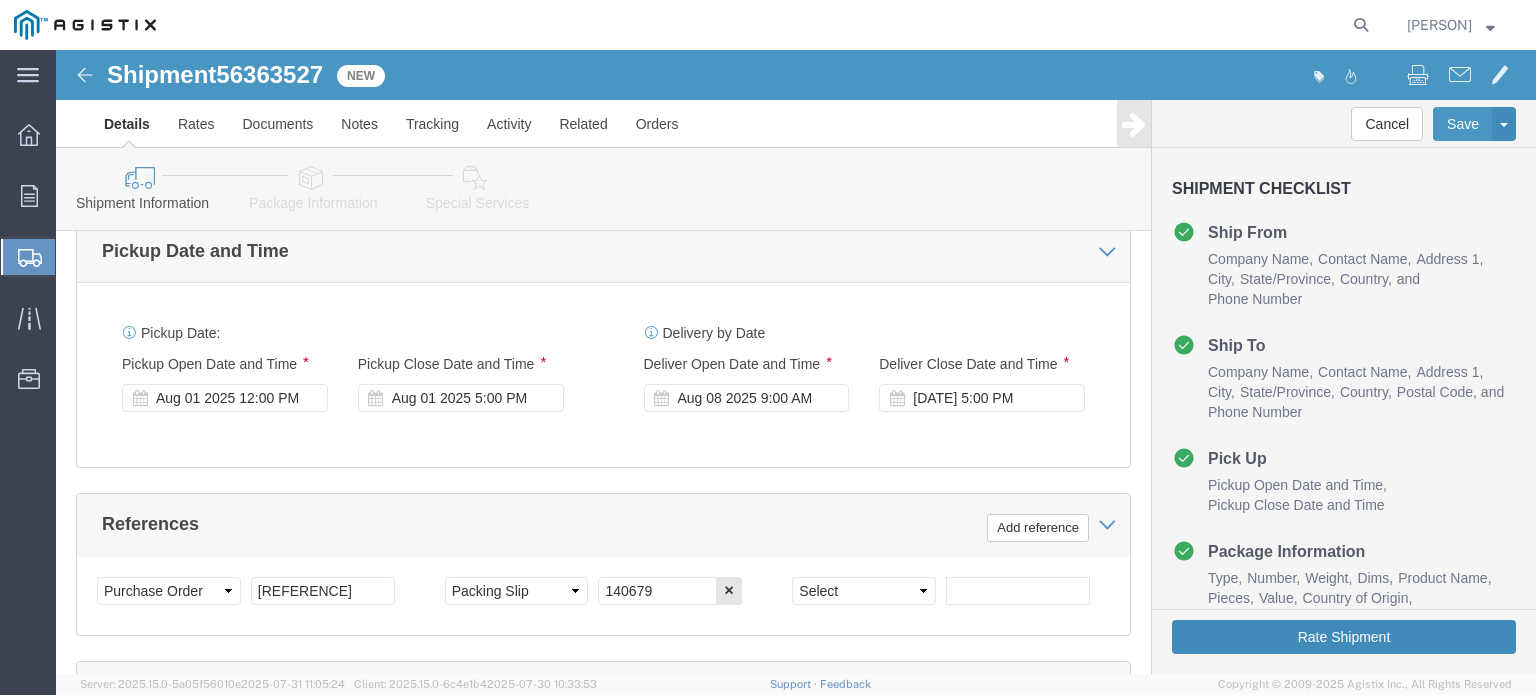 click on "Rate Shipment" 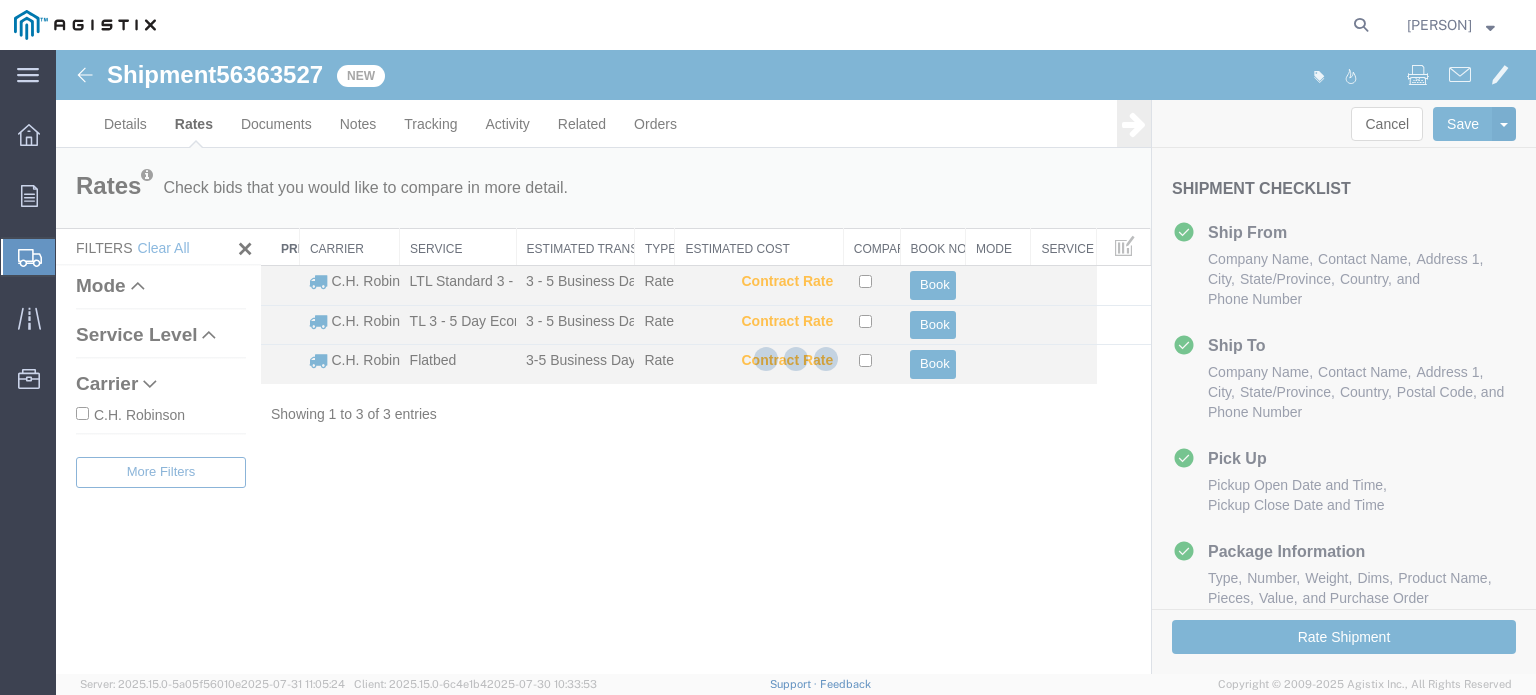 scroll, scrollTop: 0, scrollLeft: 0, axis: both 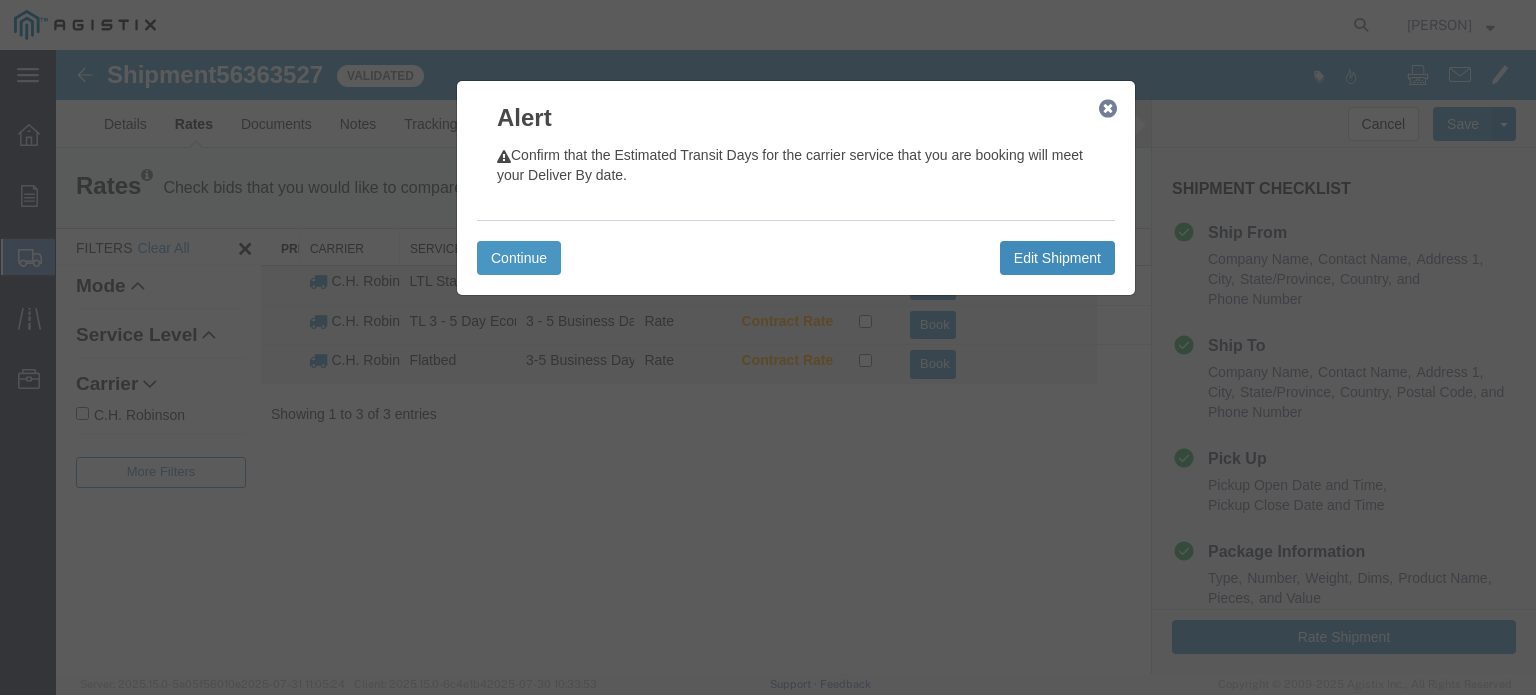 drag, startPoint x: 1048, startPoint y: 263, endPoint x: 754, endPoint y: 285, distance: 294.822 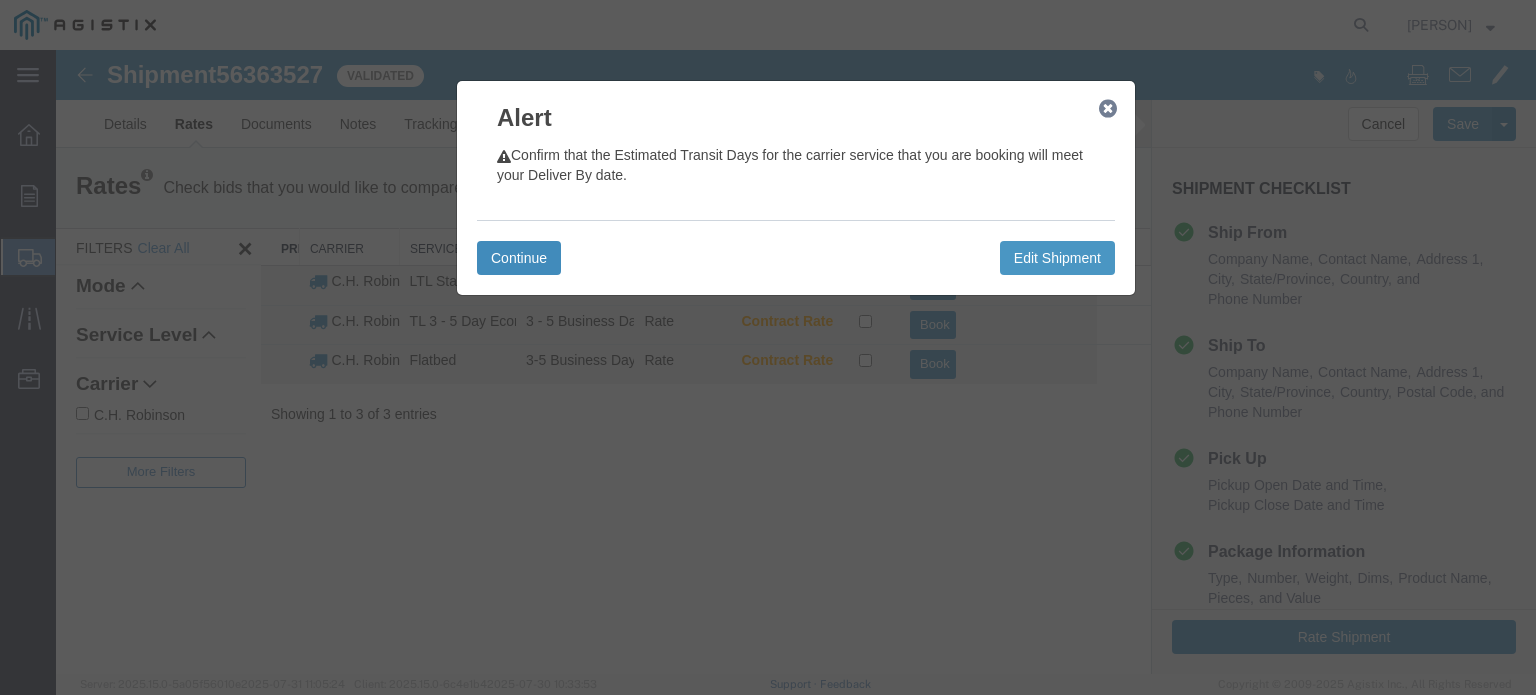 click on "Continue" at bounding box center [519, 258] 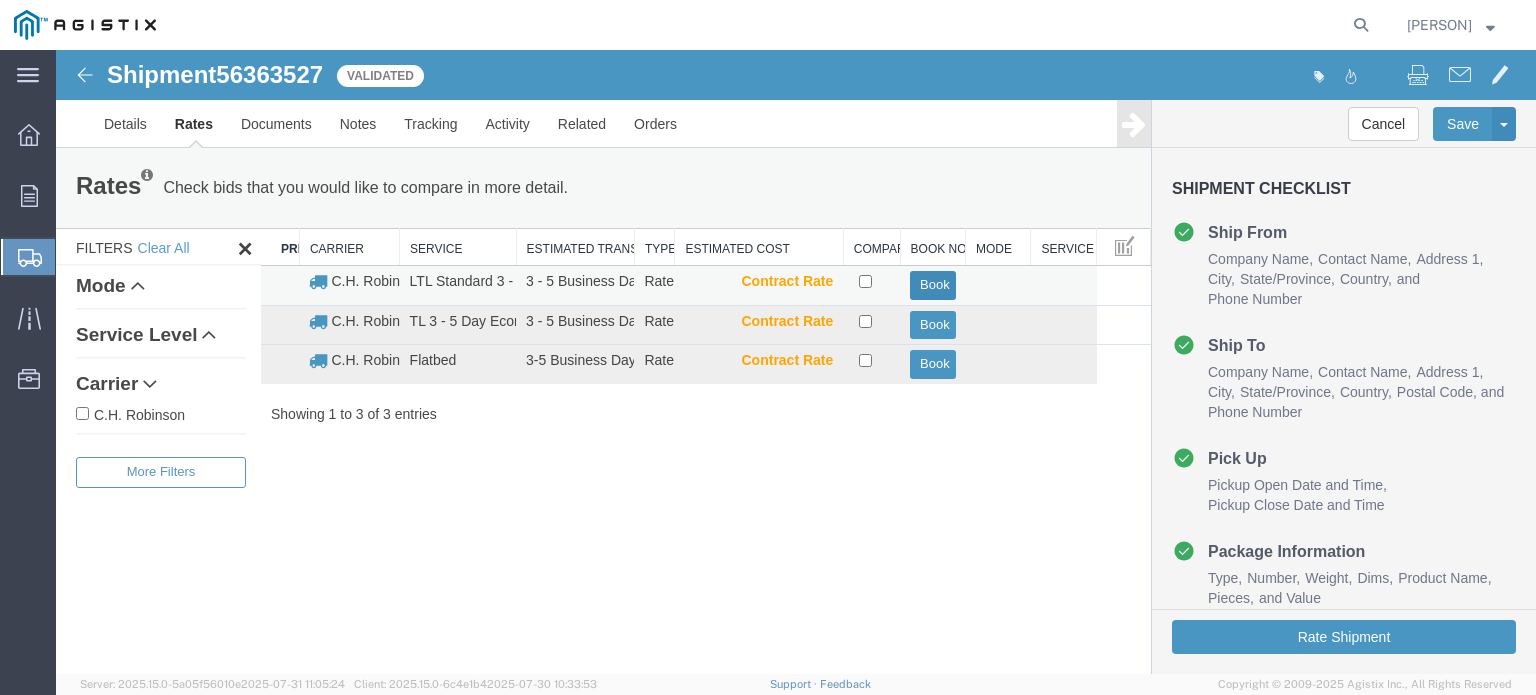 click on "Book" at bounding box center [932, 285] 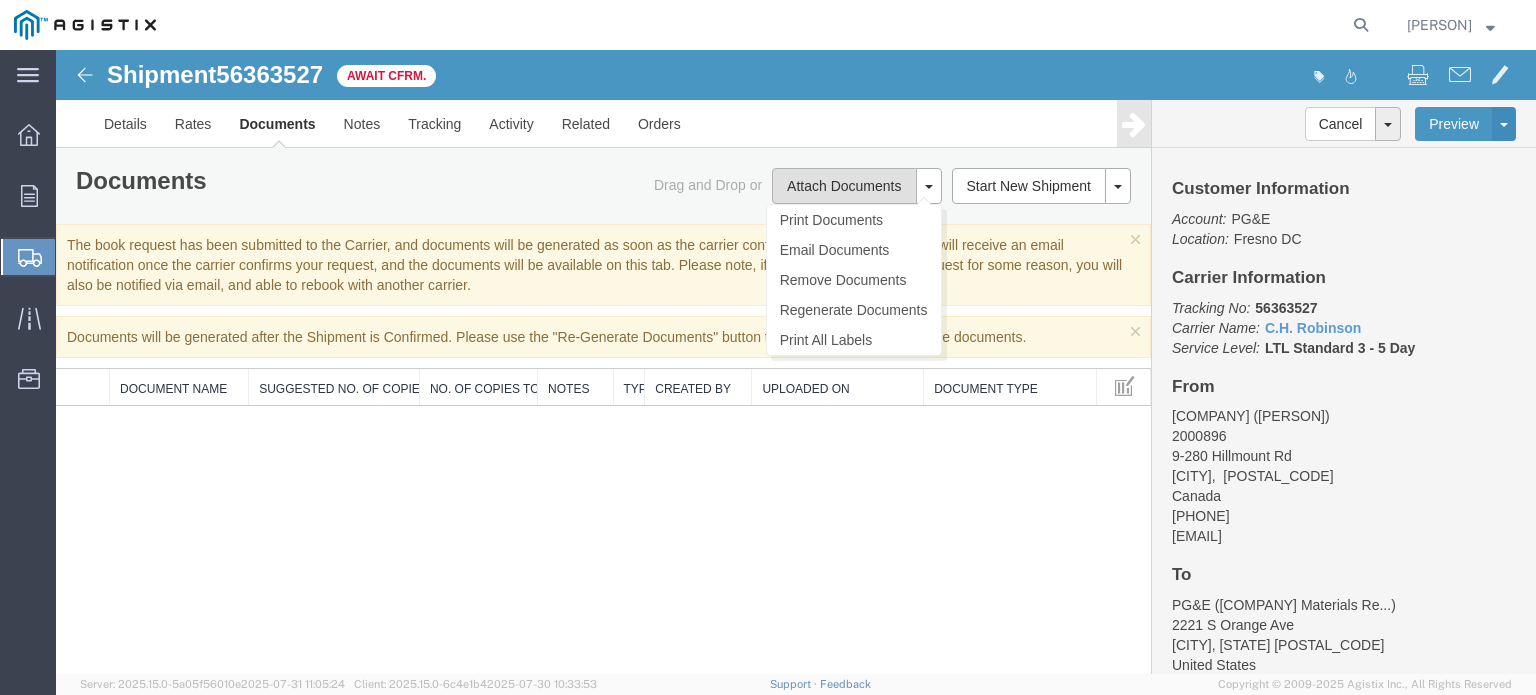 click on "Attach Documents" at bounding box center [844, 186] 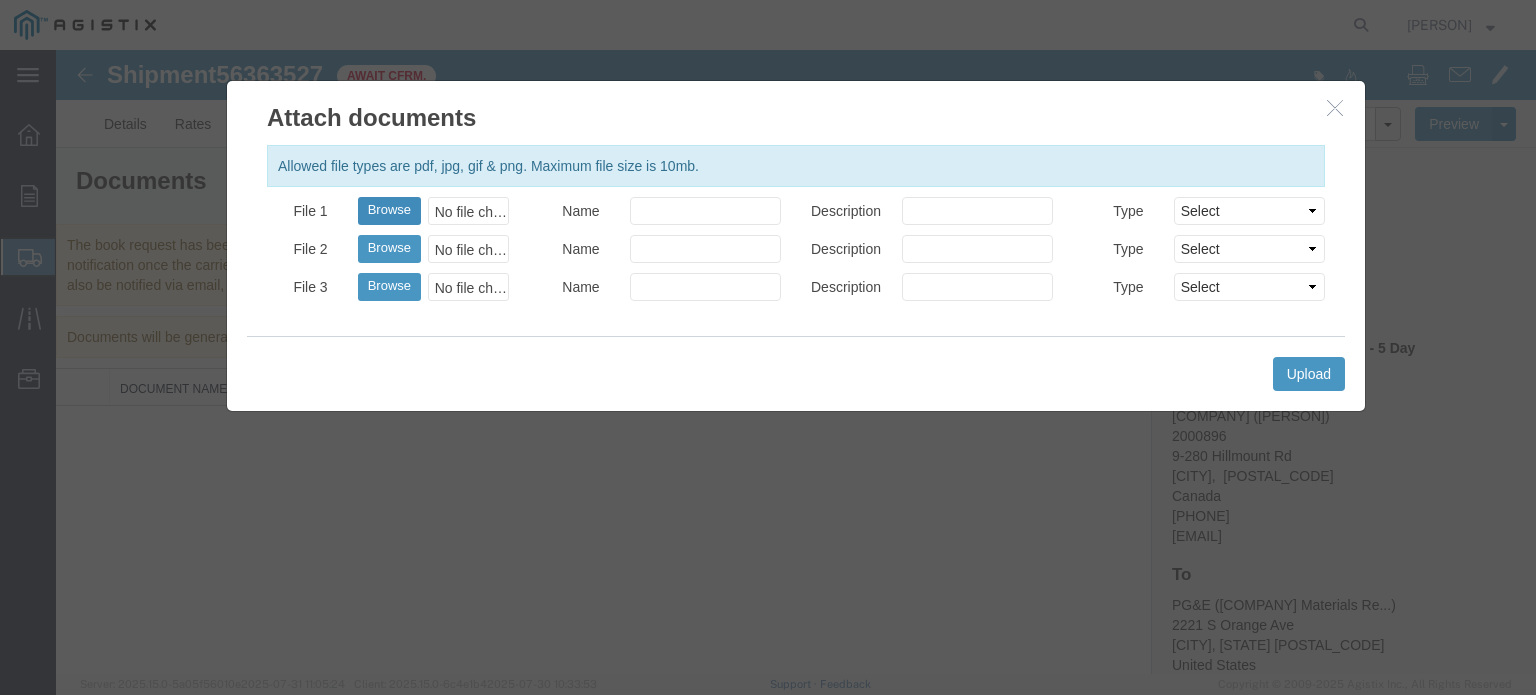 click on "Browse" at bounding box center (389, 211) 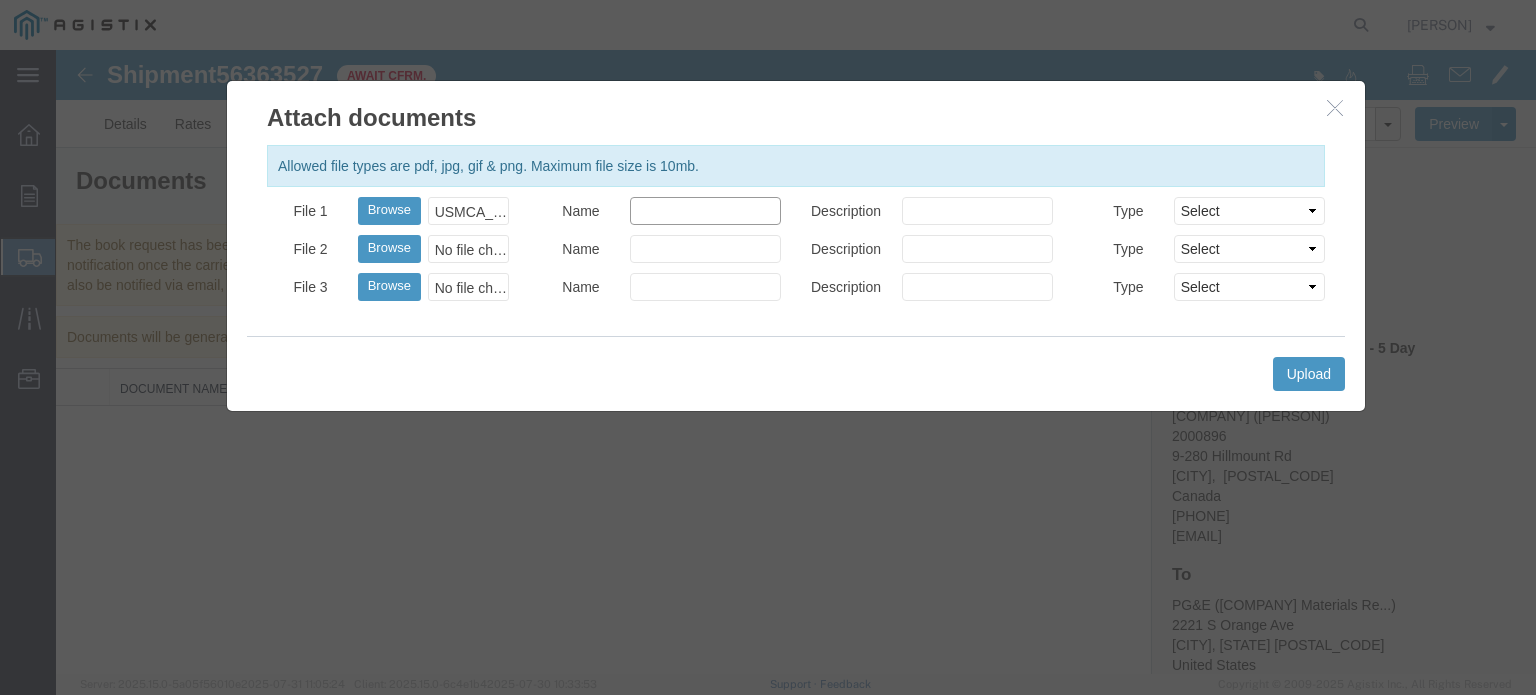 click on "Name" at bounding box center [705, 211] 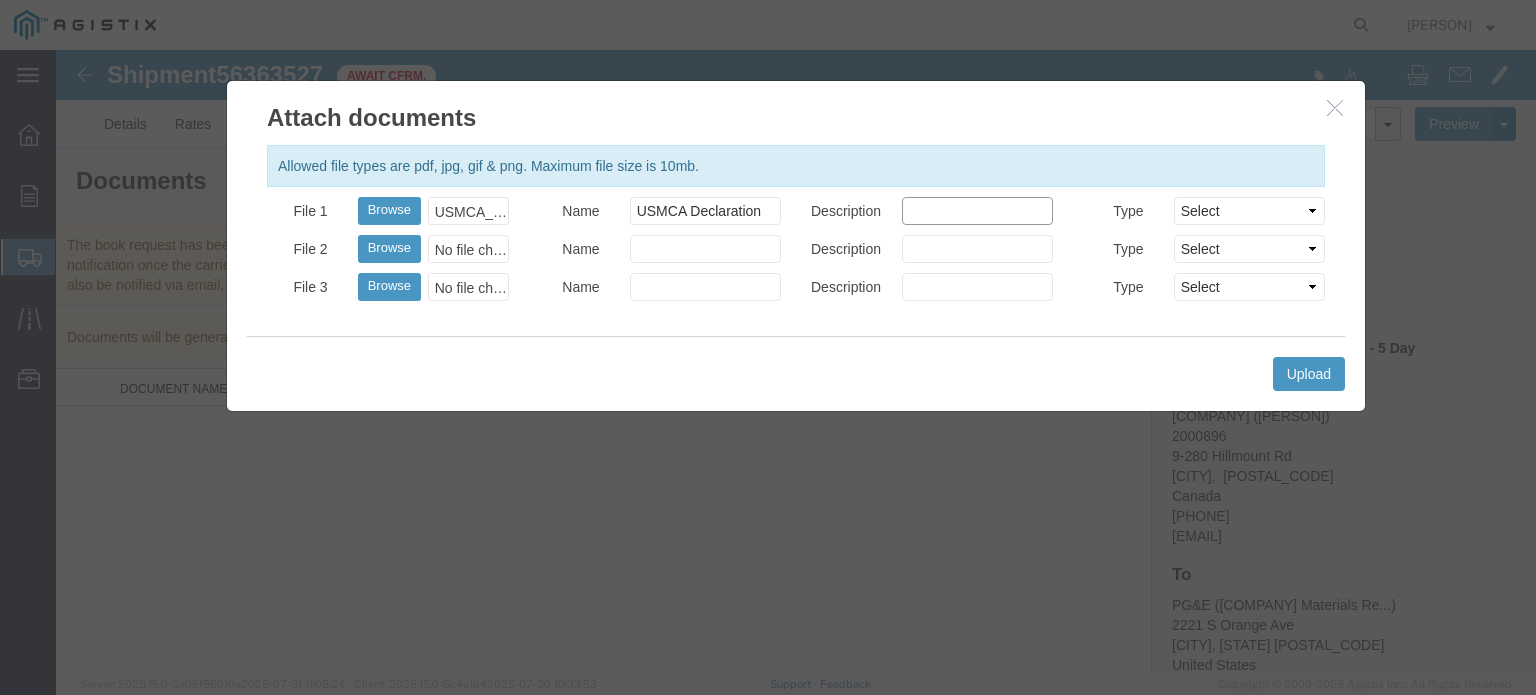 click on "Description" at bounding box center [977, 211] 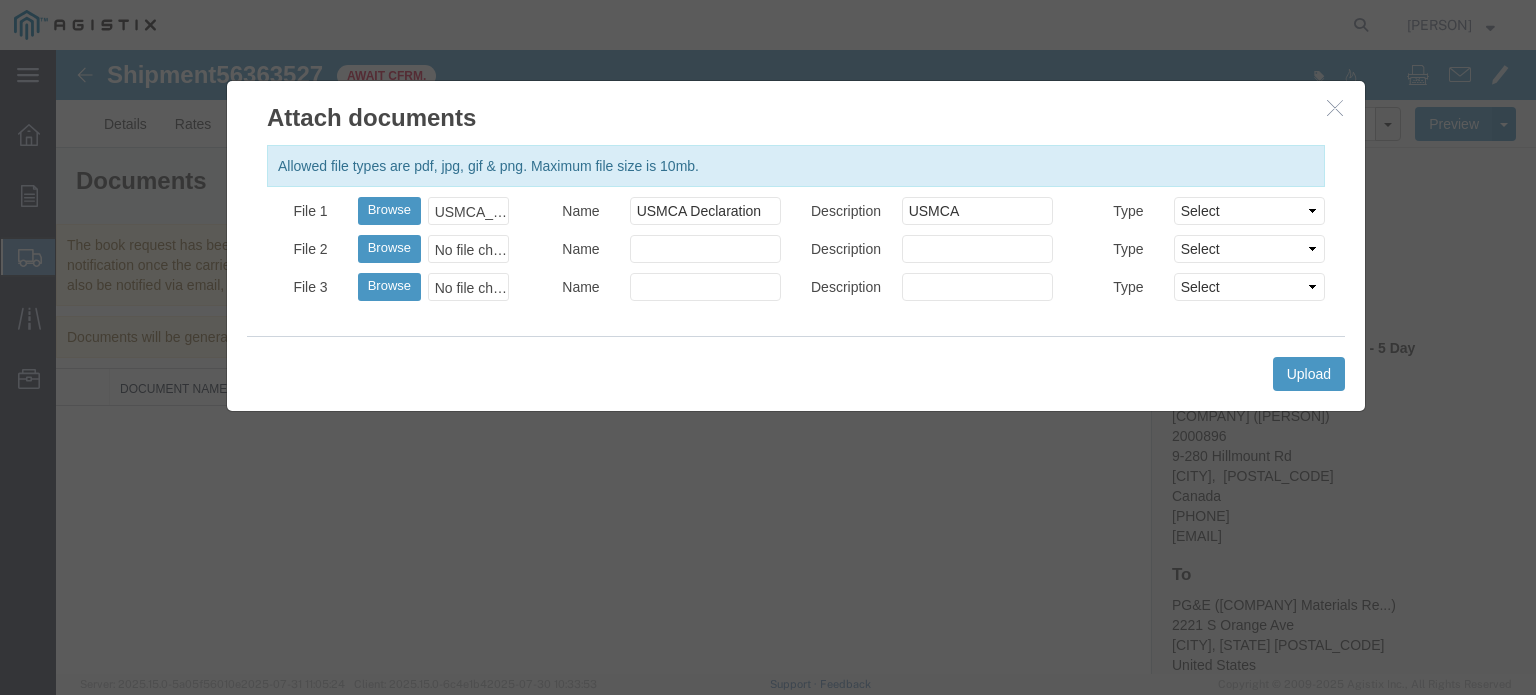 click on "Type
Select AWB Label Bill of Lading/Air Waybill Certificate of Origin (English) Claims Document Commercial Invoice Daily Vehicle Inspection Report IATA Dangerous Goods Declaration Insurance Document Invoice Job Hazard Analysis Multimodal Dangerous Goods Form Other Documents Print Shipment Details Proforma Invoice Proof Of Delivery Shipment Traveler" at bounding box center (1204, 216) 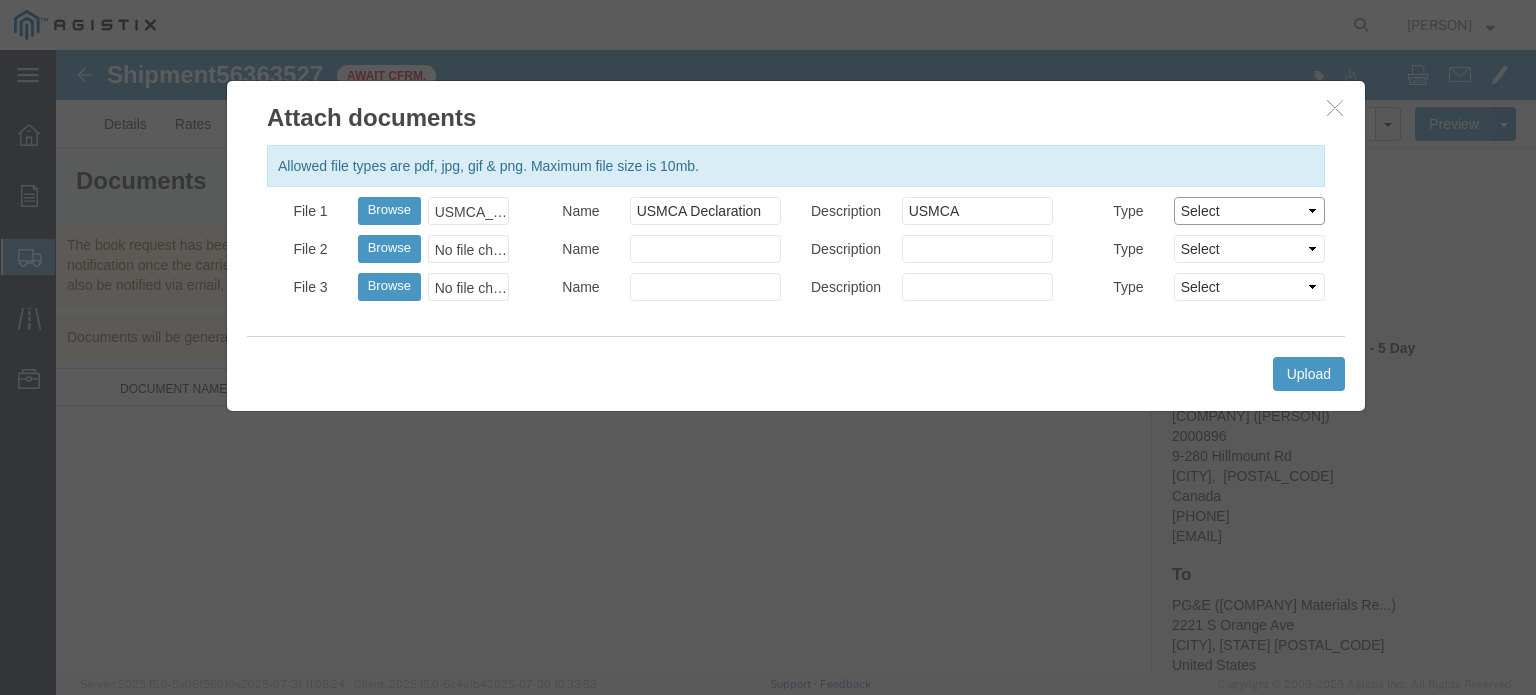 click on "Select AWB Label Bill of Lading/Air Waybill Certificate of Origin (English) Claims Document Commercial Invoice Daily Vehicle Inspection Report IATA Dangerous Goods Declaration Insurance Document Invoice Job Hazard Analysis Multimodal Dangerous Goods Form Other Documents Print Shipment Details Proforma Invoice Proof Of Delivery Shipment Traveler" at bounding box center [1249, 211] 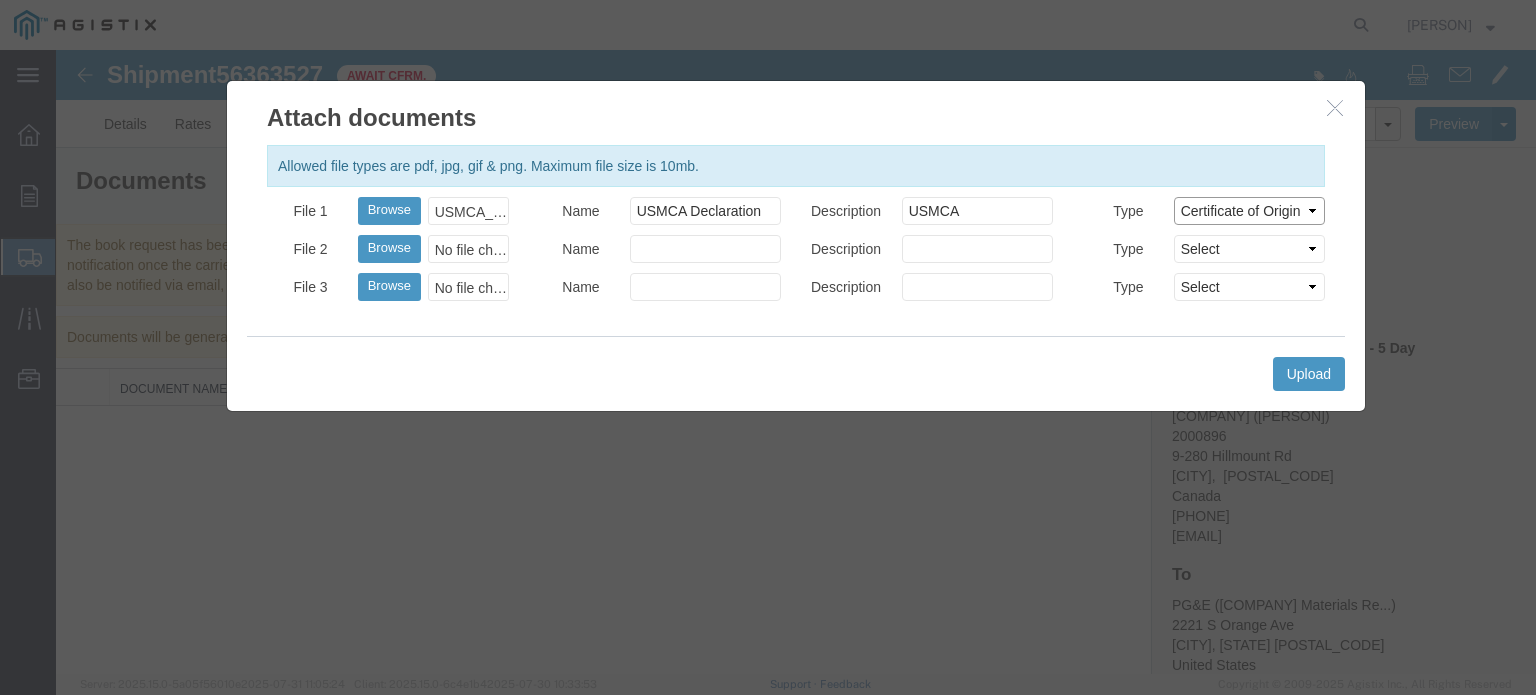 click on "Select AWB Label Bill of Lading/Air Waybill Certificate of Origin (English) Claims Document Commercial Invoice Daily Vehicle Inspection Report IATA Dangerous Goods Declaration Insurance Document Invoice Job Hazard Analysis Multimodal Dangerous Goods Form Other Documents Print Shipment Details Proforma Invoice Proof Of Delivery Shipment Traveler" at bounding box center [1249, 211] 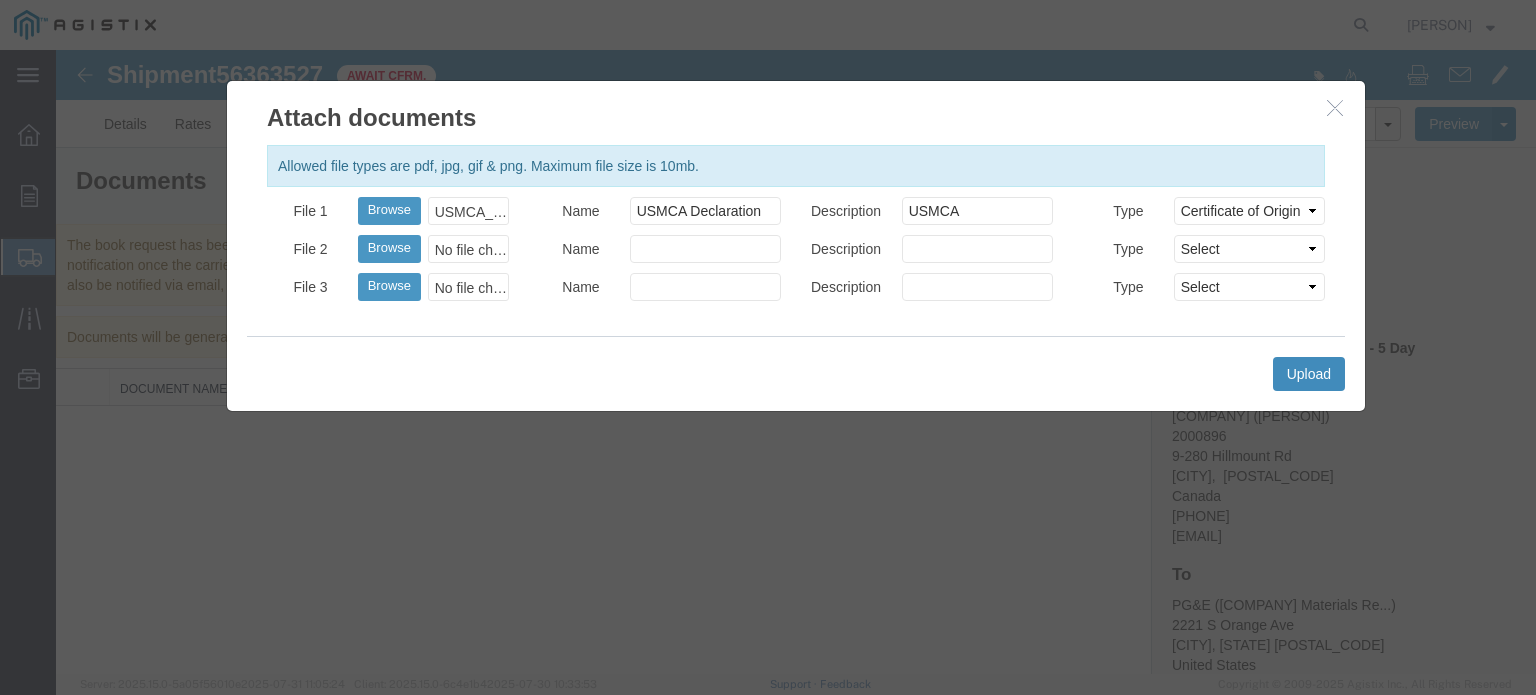 click on "Upload" at bounding box center [1309, 374] 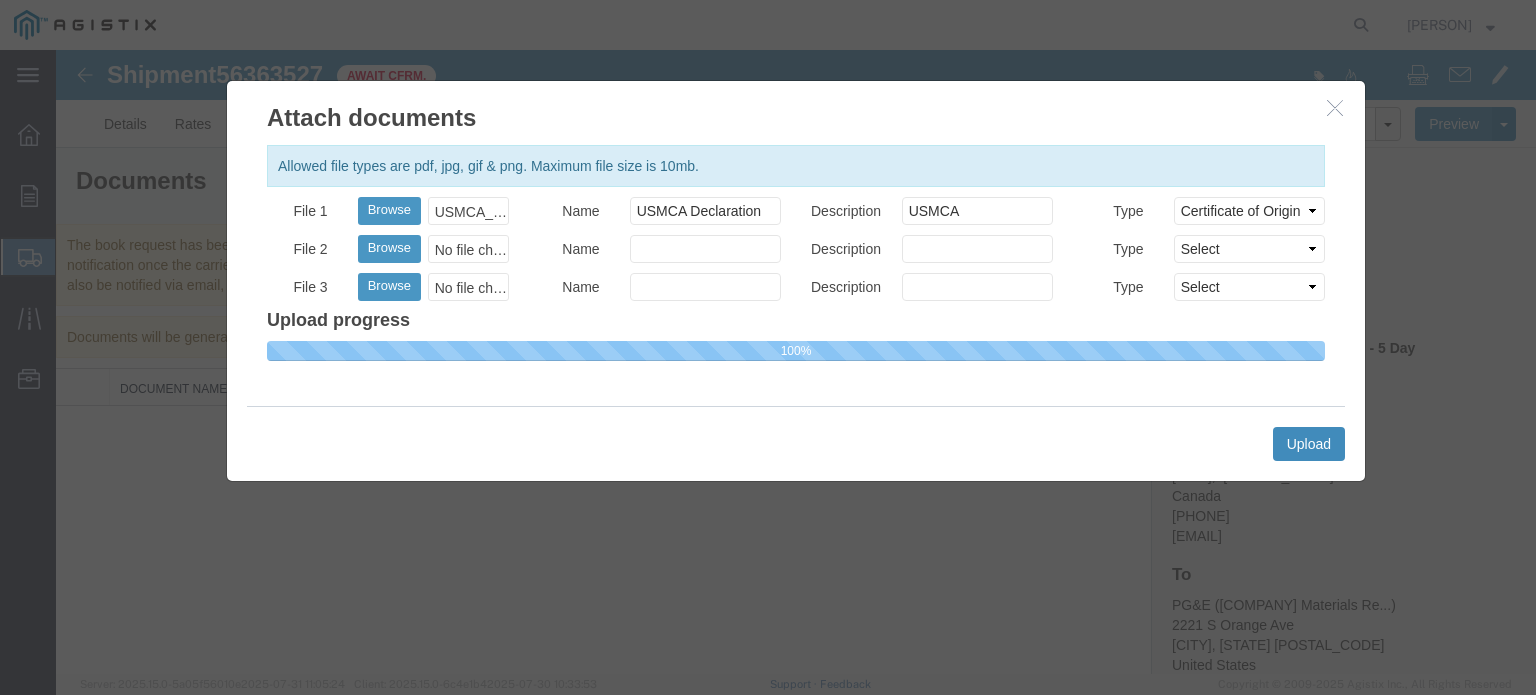type 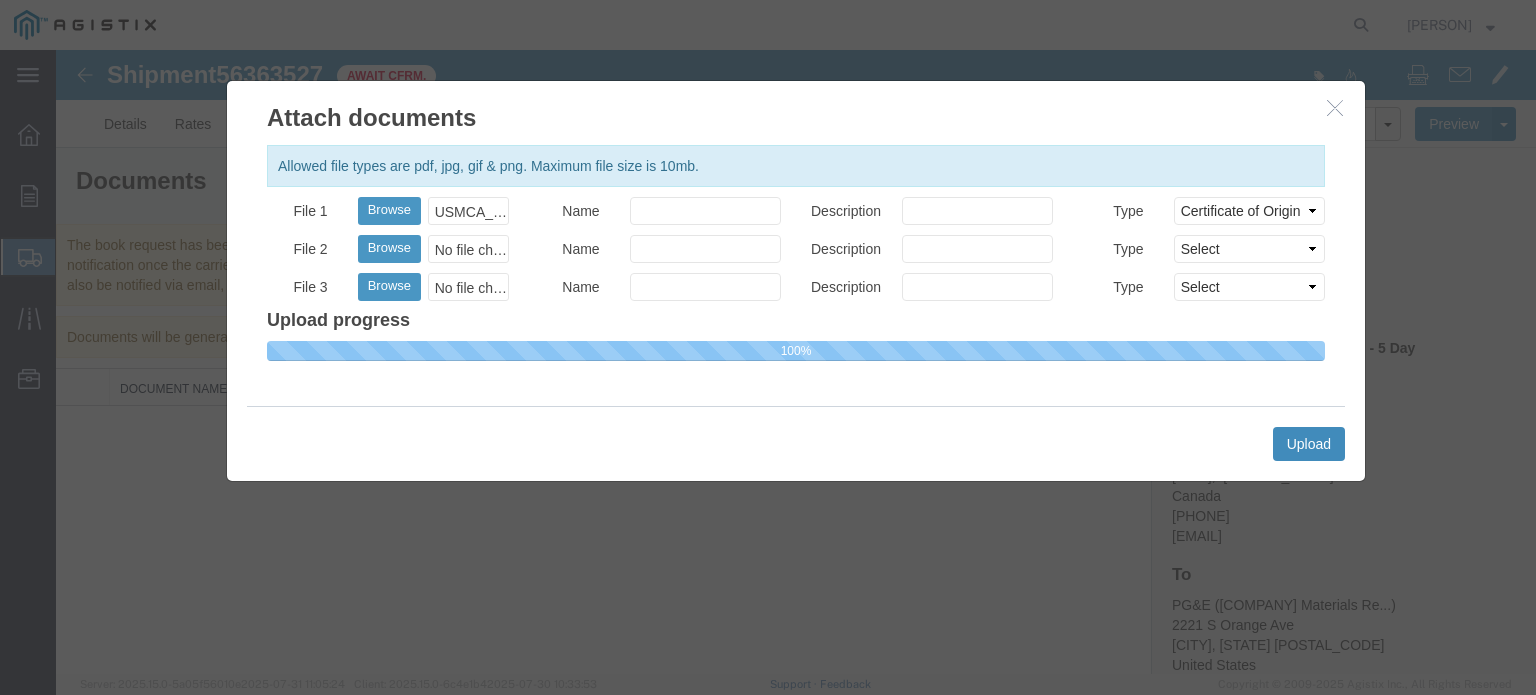 select 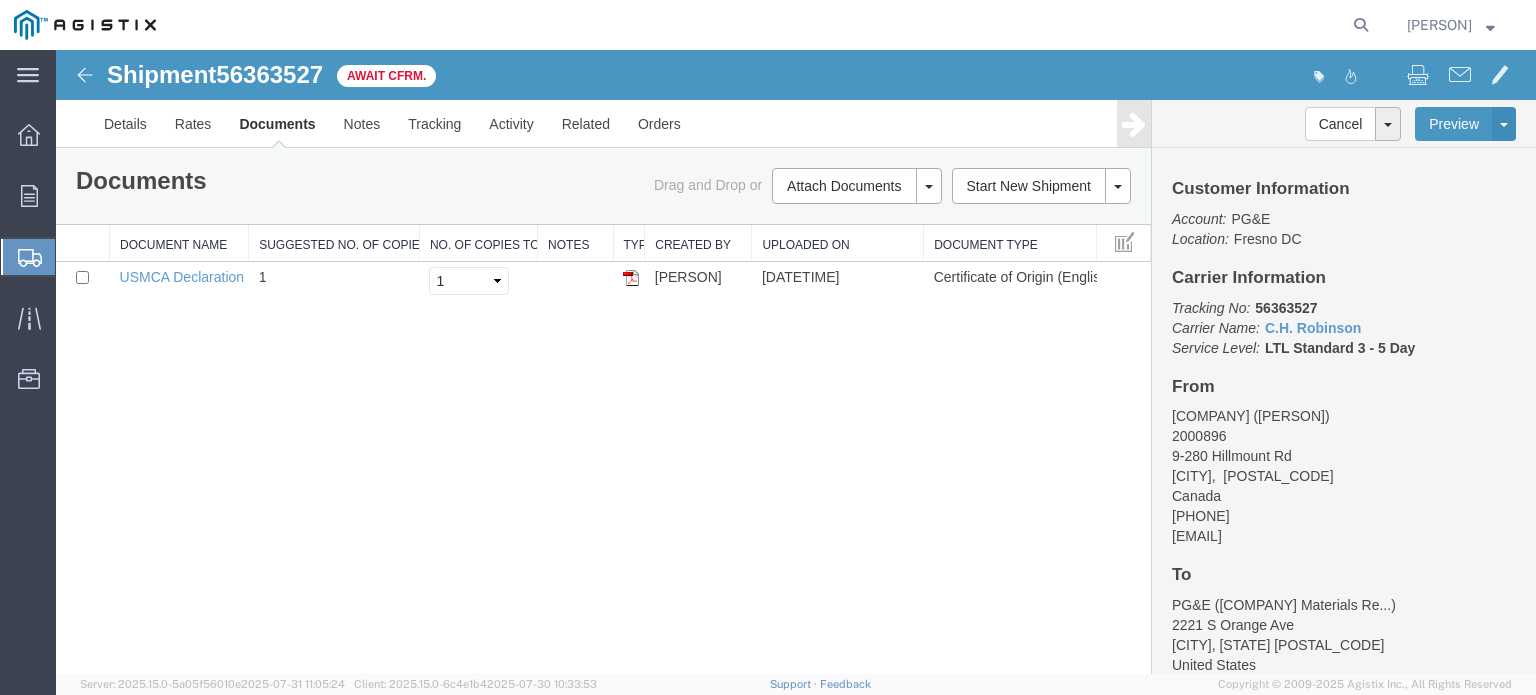 click on "Shipment  56363527 1
of
1   Await Cfrm.
Details Rates Documents Notes Tracking Activity Related Orders
Cancel
Withdraw Shipment
Preview
Assign To
Clone Shipment
Save As Template
Customer Information
Account: PG&E
Location: [CITY] DC
Carrier Information
Tracking No: 56363527
Carrier Name: C.H. Robinson C.H. Robinson
Service Level: LTL Standard 3 - 5 Day
From
[COMPANY] ([PERSON])
2000896 9-280 Hillmount Rd [CITY],
[PROVINCE] [POSTAL_CODE]
Canada
[PHONE] [EMAIL]
To
PG&E ( [COMPANY]...
)
2221 S Orange Ave [CITY], [STATE] [POSTAL_CODE]
United States
[PHONE] [EMAIL]
Other details
Reference: 3501414793
Ship Date: [DATE]
Mode: Less than Truckload
Creator: [PERSON]" at bounding box center (796, 362) 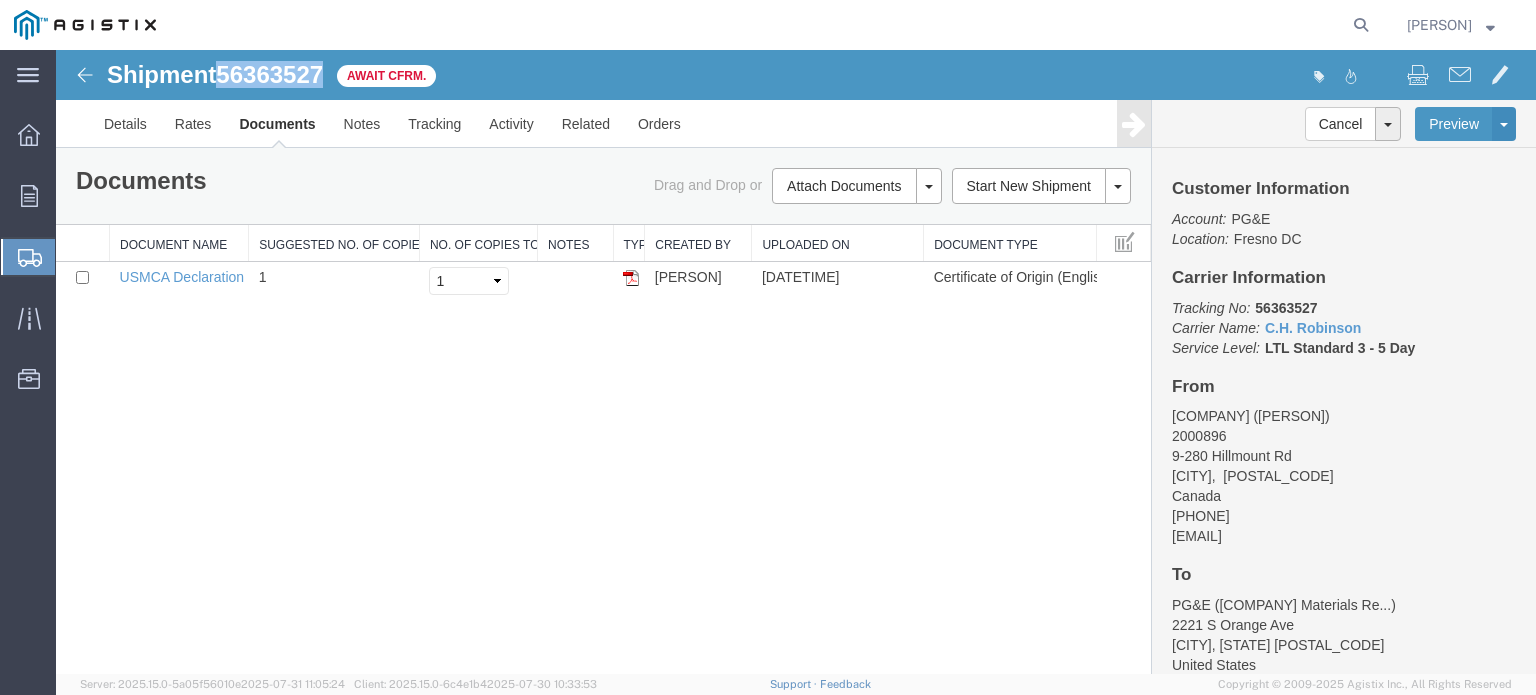 drag, startPoint x: 220, startPoint y: 79, endPoint x: 328, endPoint y: 77, distance: 108.01852 